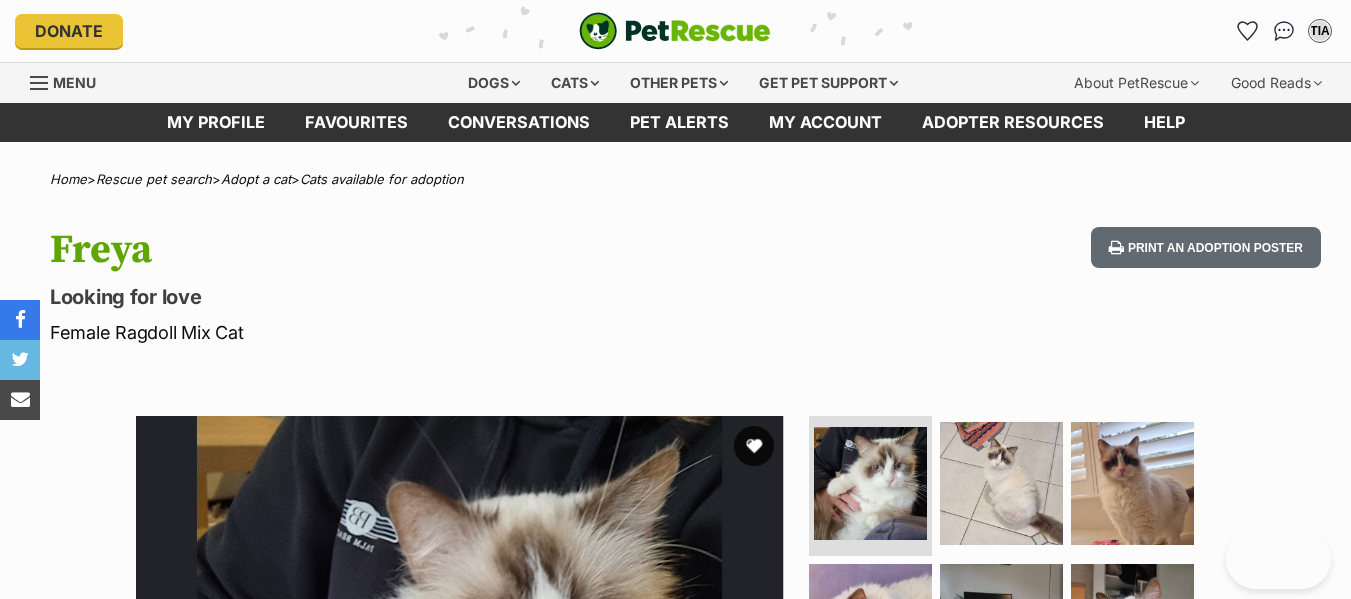 scroll, scrollTop: 0, scrollLeft: 0, axis: both 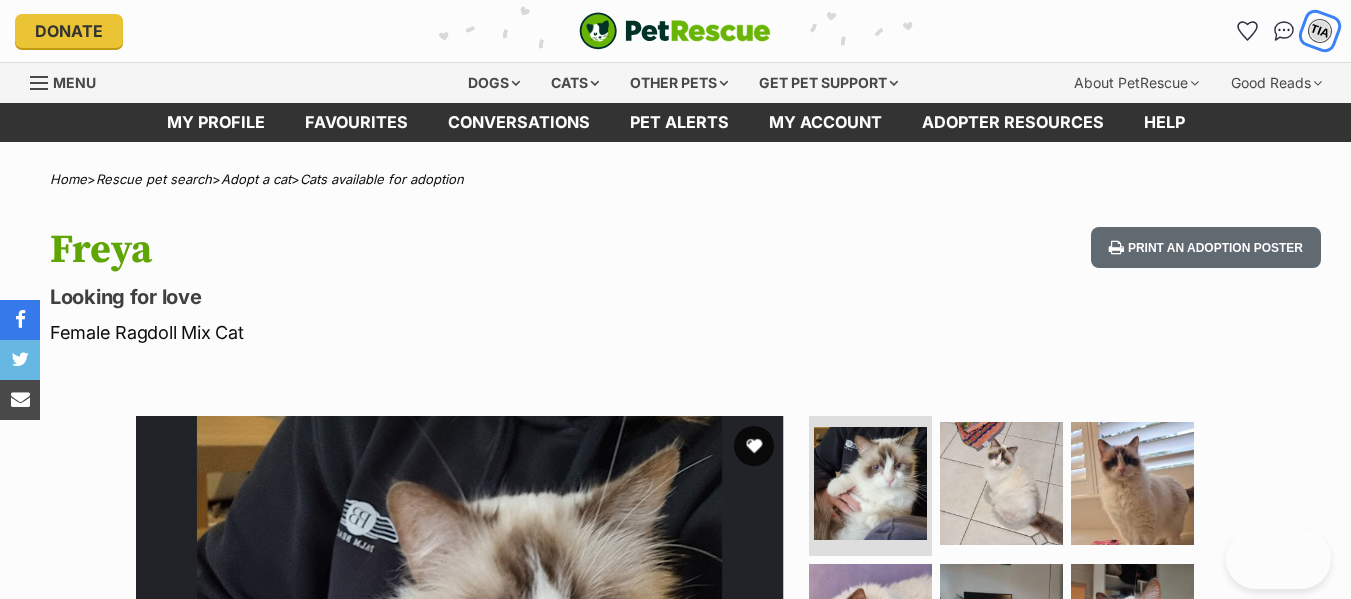 click on "EH" at bounding box center (1320, 31) 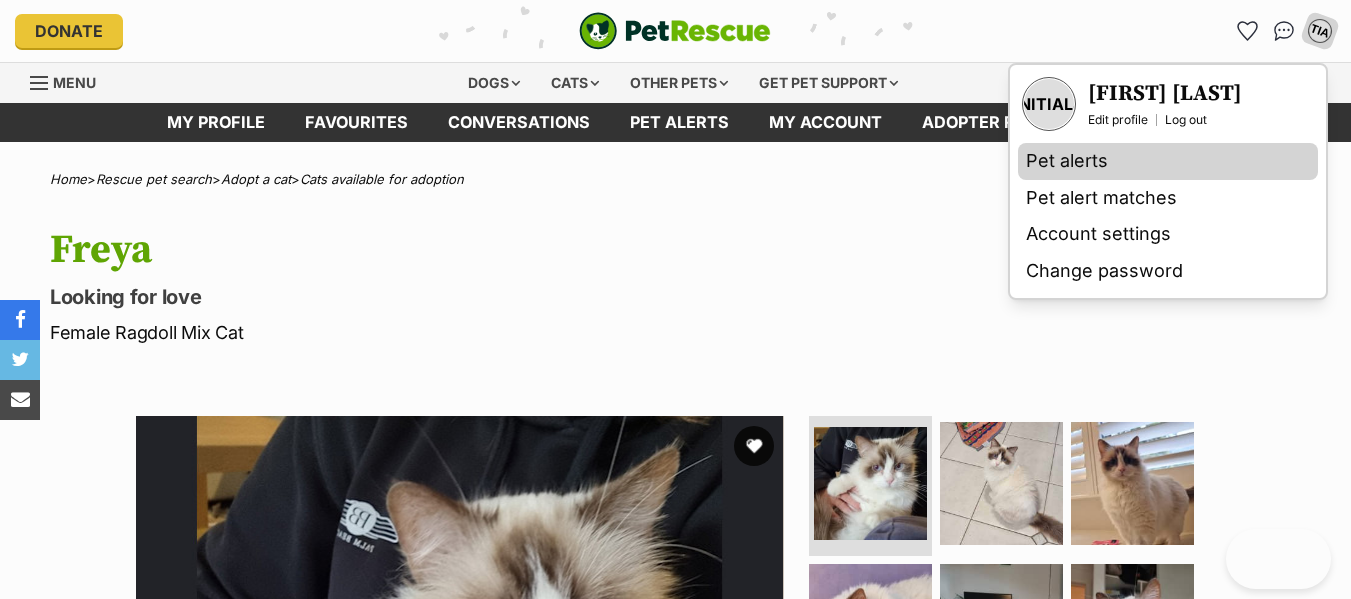 click on "Pet alerts" at bounding box center [1168, 161] 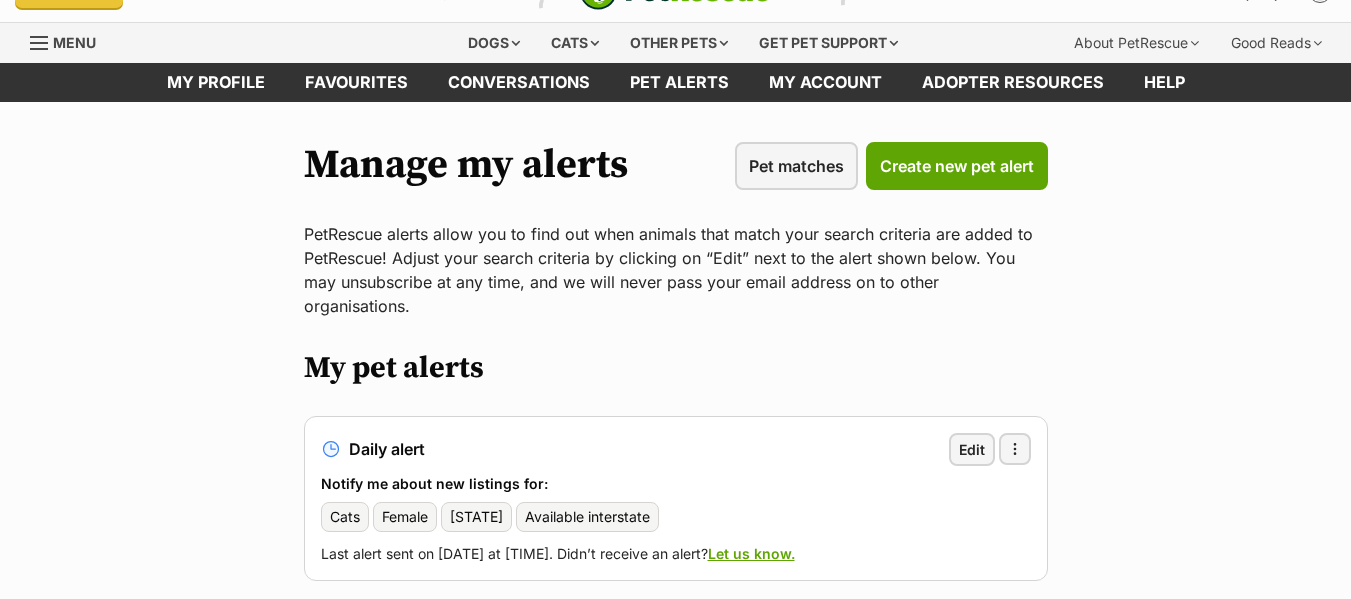 scroll, scrollTop: 40, scrollLeft: 0, axis: vertical 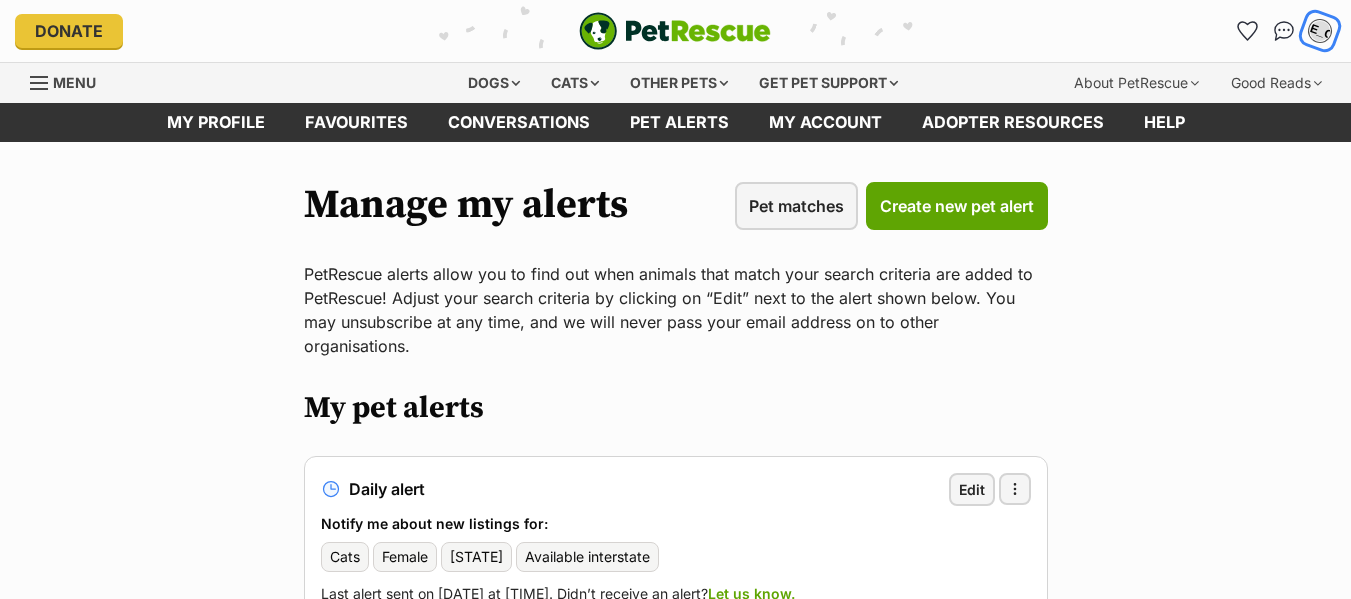 click on "[INITIALS]" at bounding box center (1320, 31) 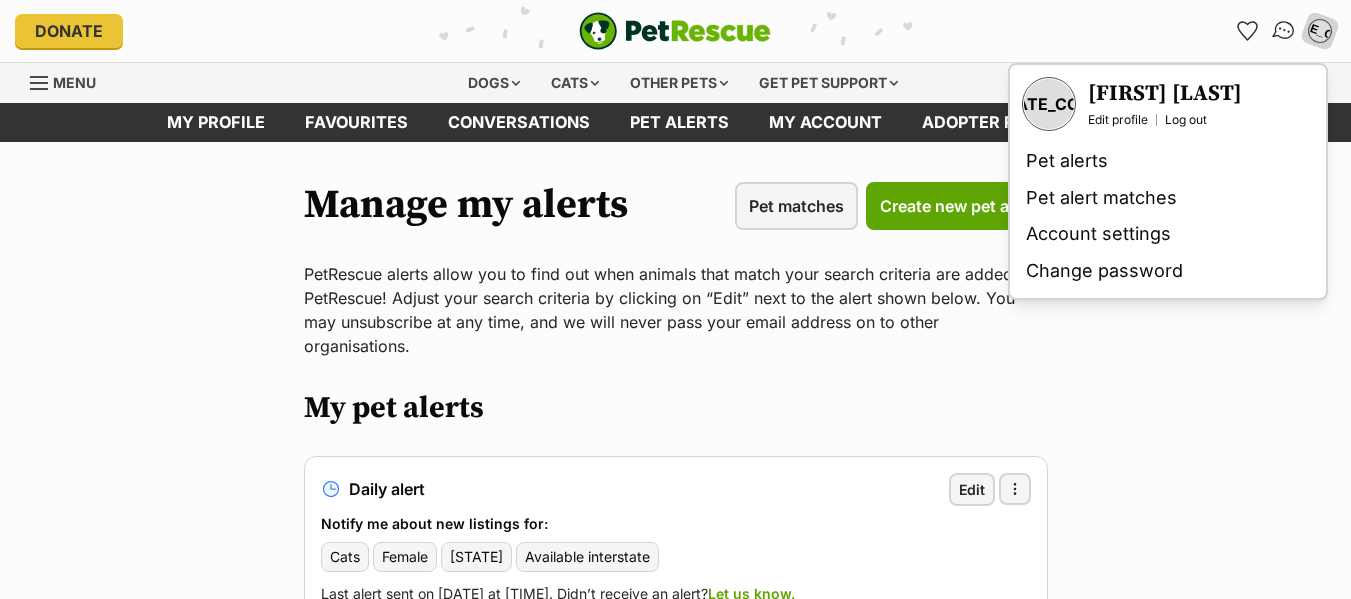 click at bounding box center (1284, 31) 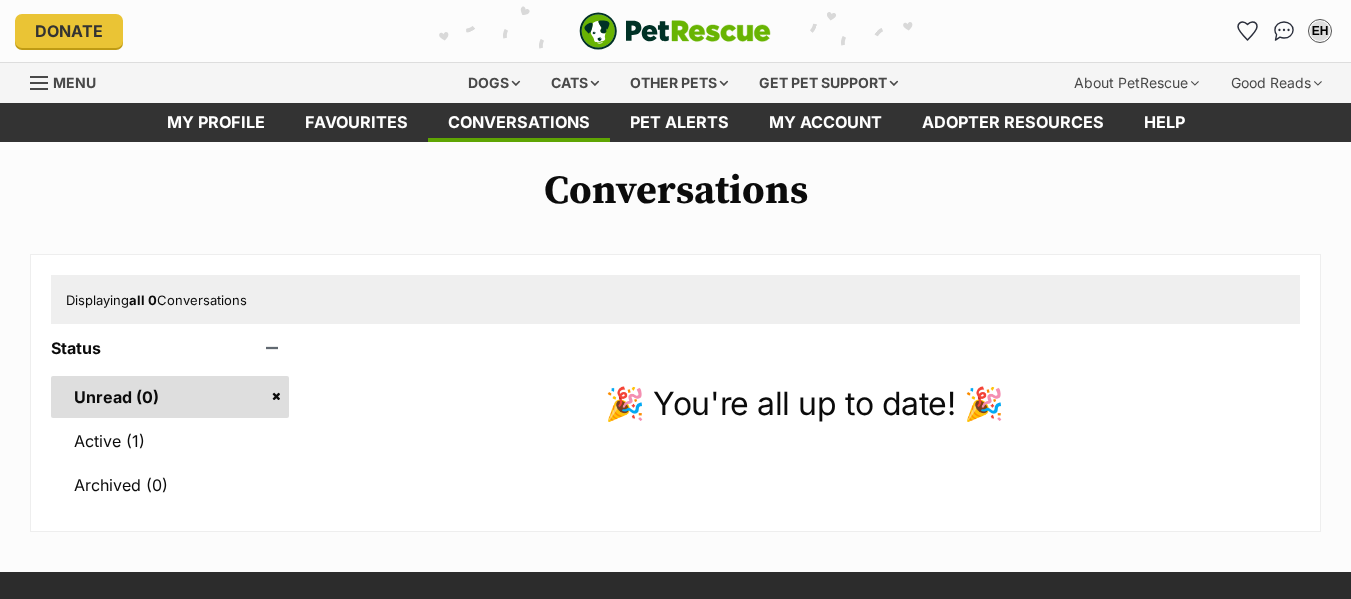 scroll, scrollTop: 0, scrollLeft: 0, axis: both 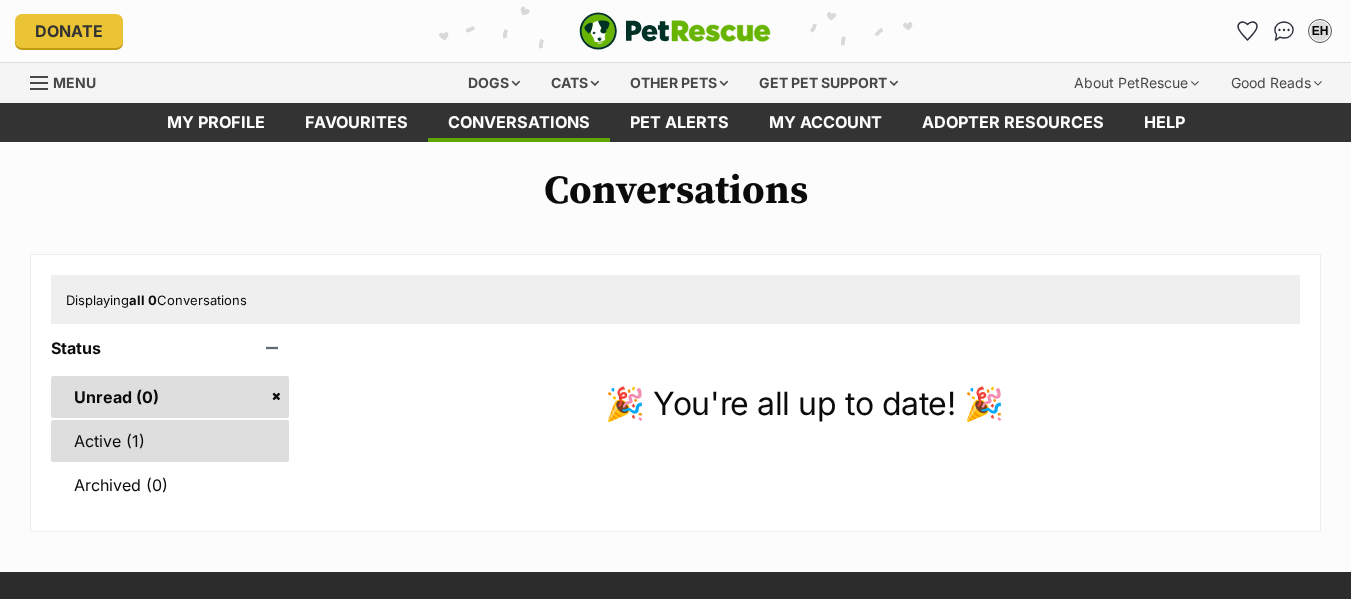 click on "Active (1)" at bounding box center (170, 441) 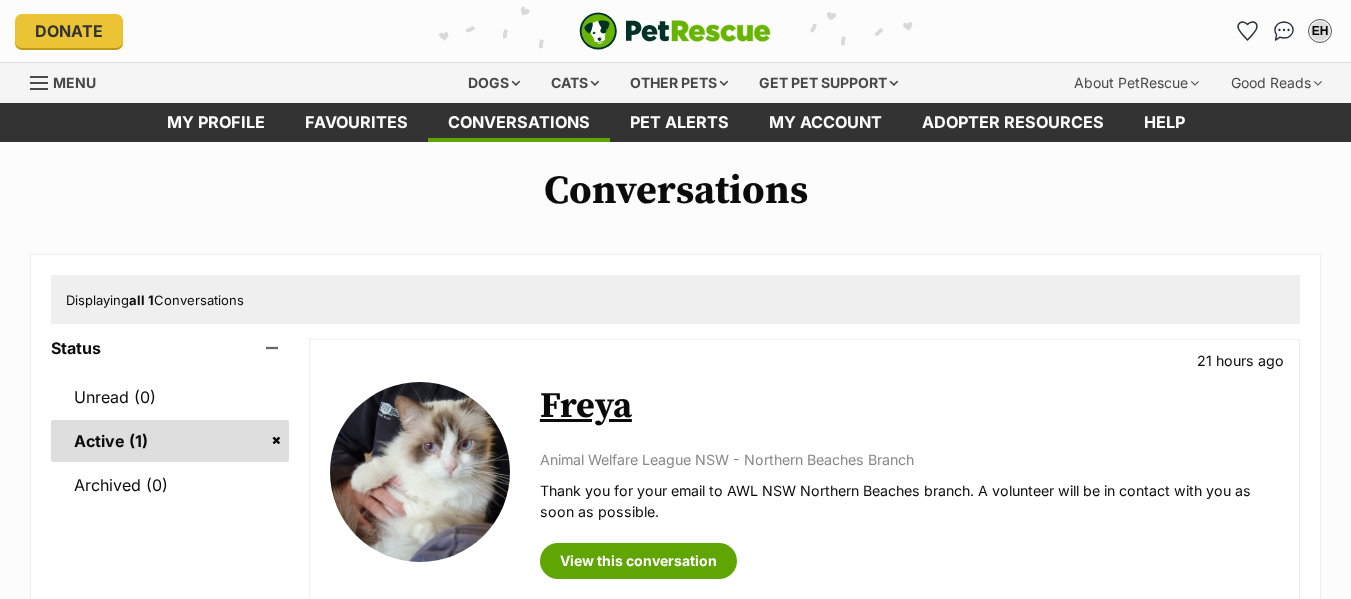 scroll, scrollTop: 0, scrollLeft: 0, axis: both 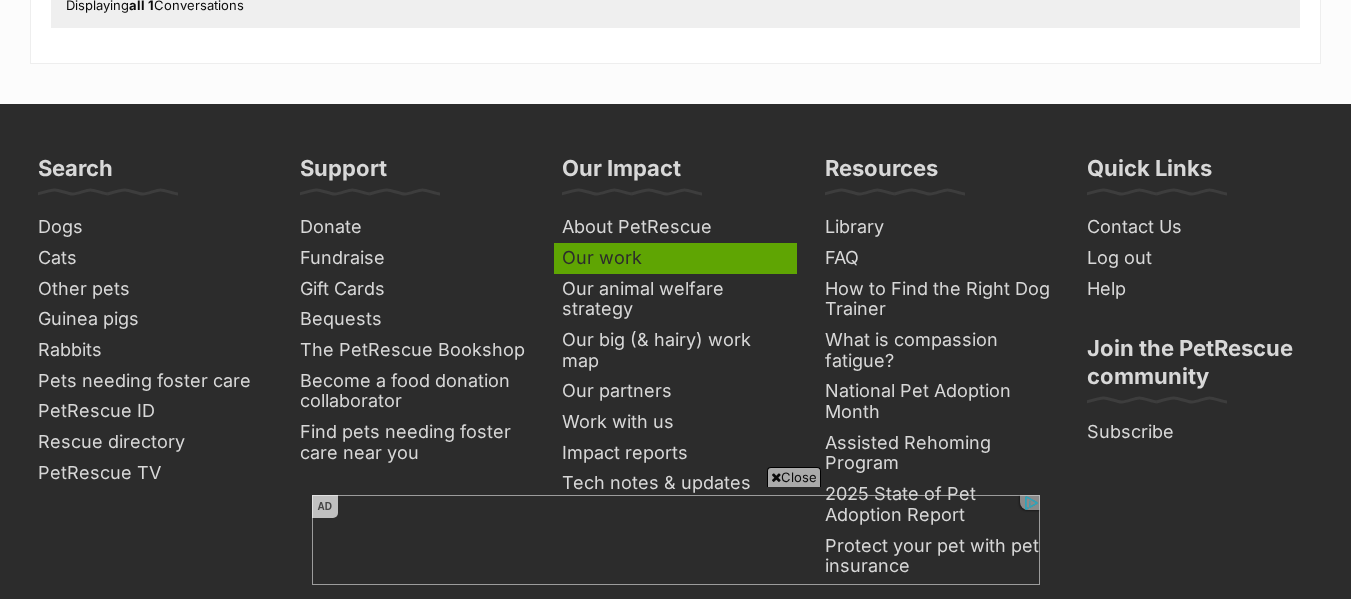 click on "Our work" at bounding box center [675, 258] 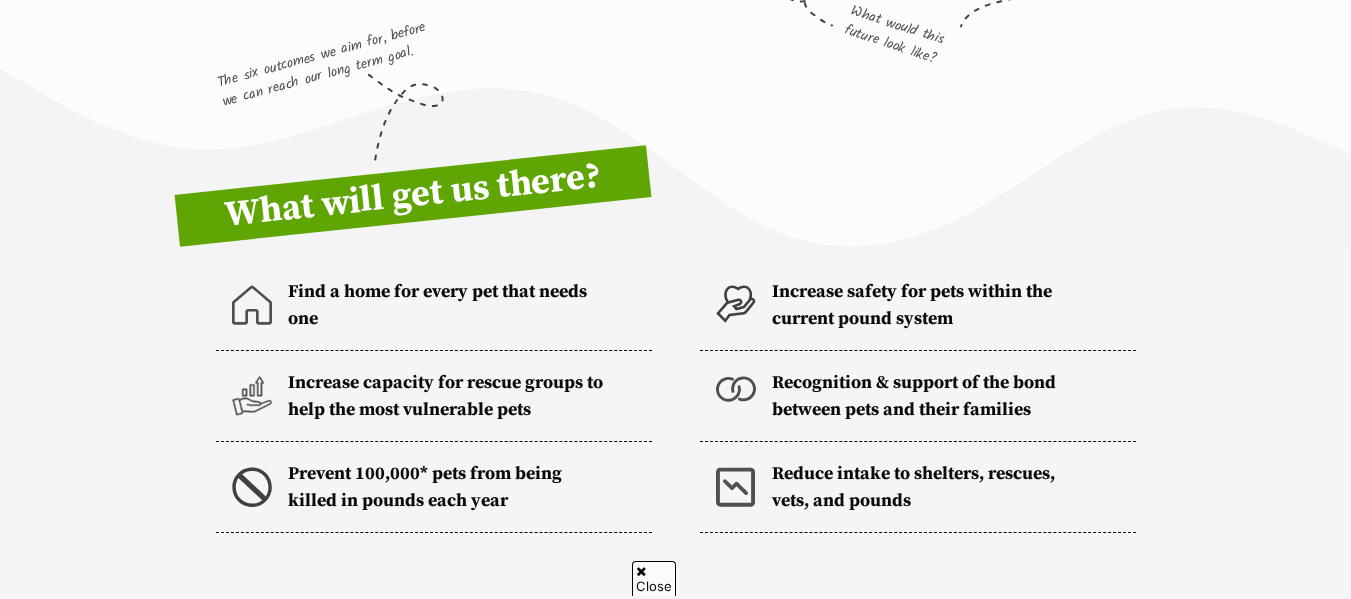 scroll, scrollTop: 800, scrollLeft: 0, axis: vertical 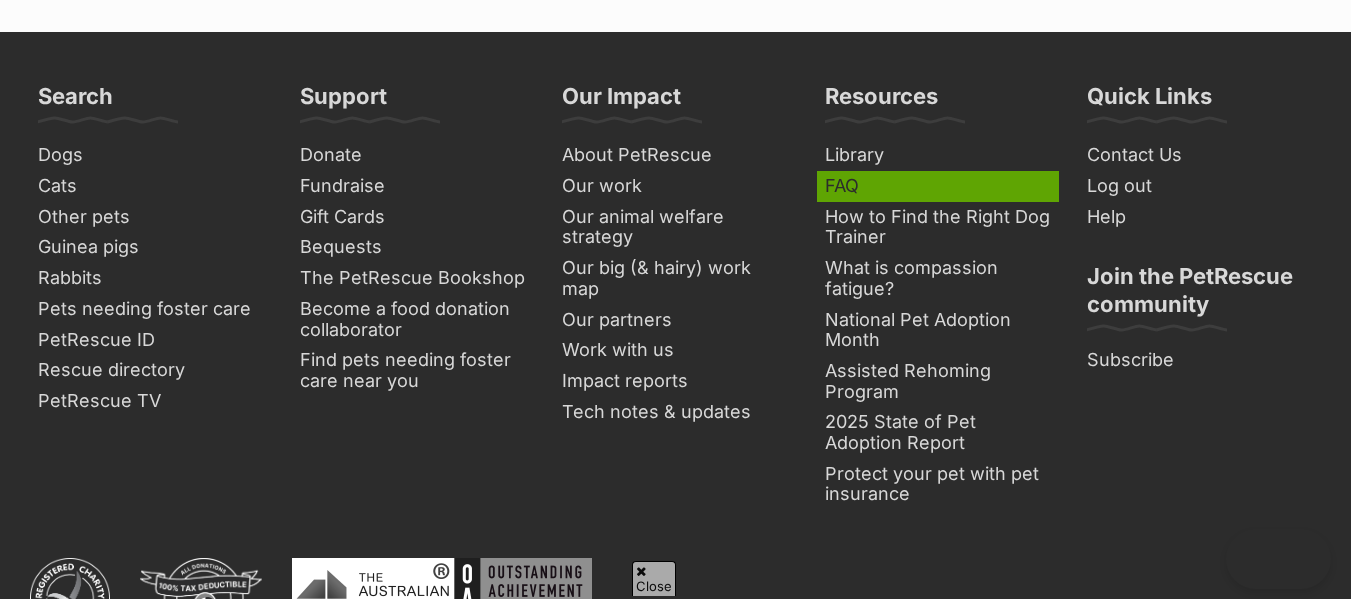 click on "FAQ" at bounding box center (938, 186) 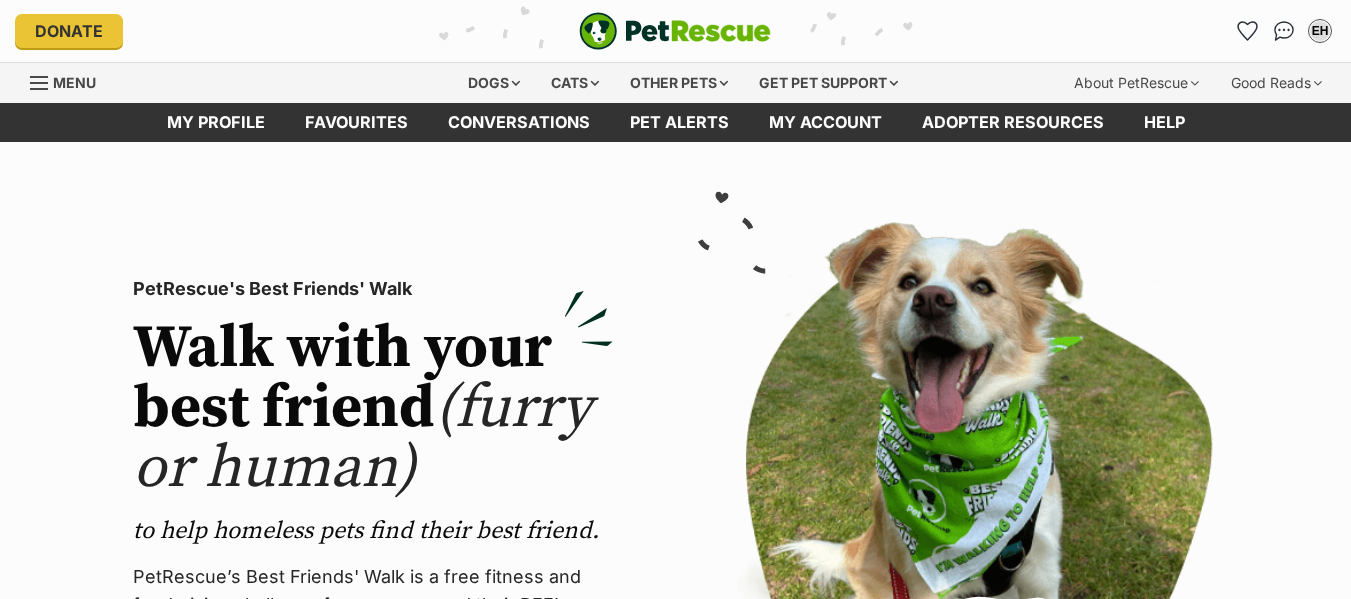 scroll, scrollTop: 0, scrollLeft: 0, axis: both 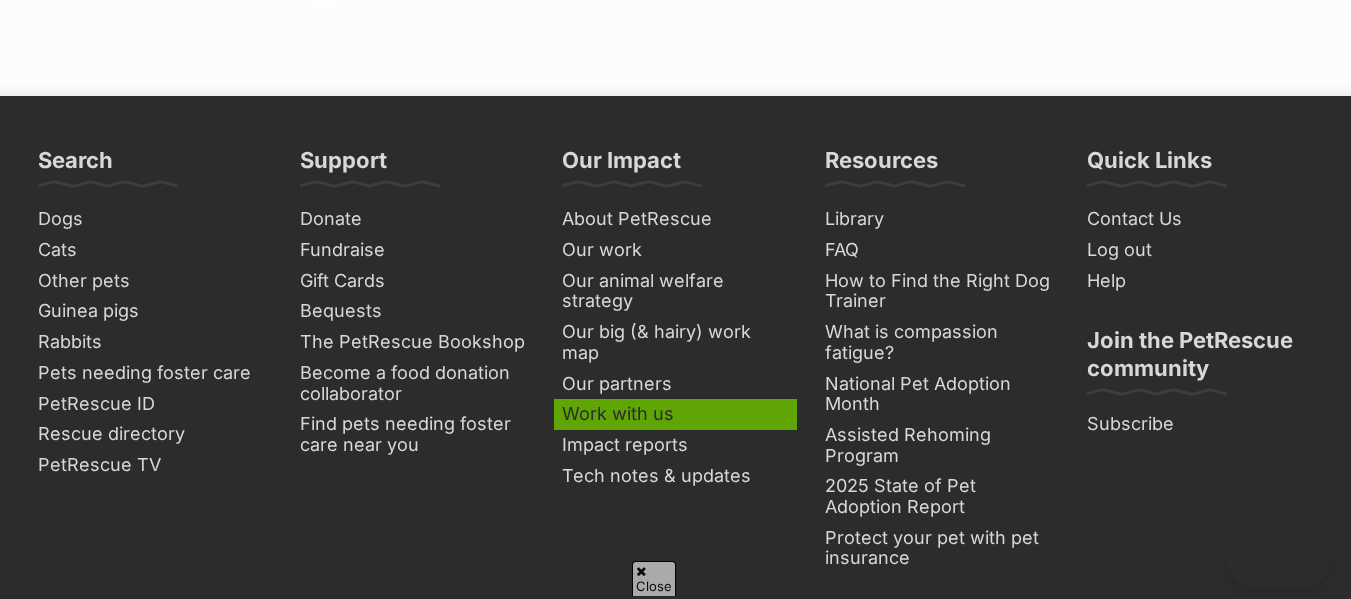 click on "Work with us" at bounding box center [675, 414] 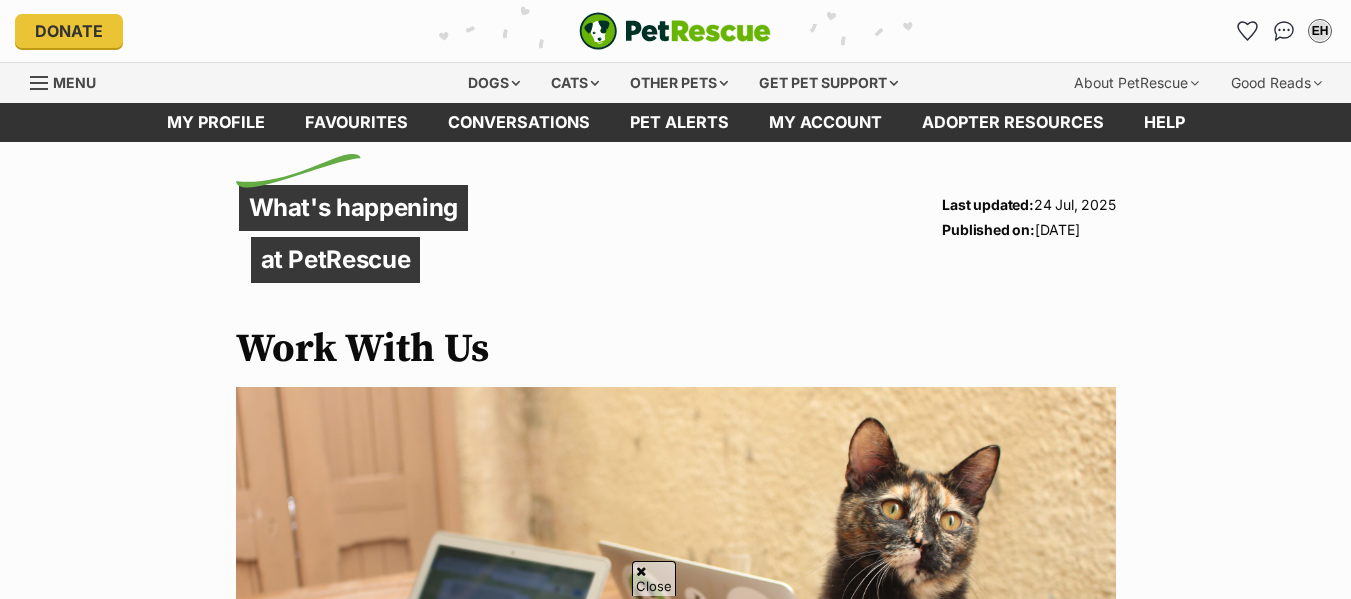 scroll, scrollTop: 720, scrollLeft: 0, axis: vertical 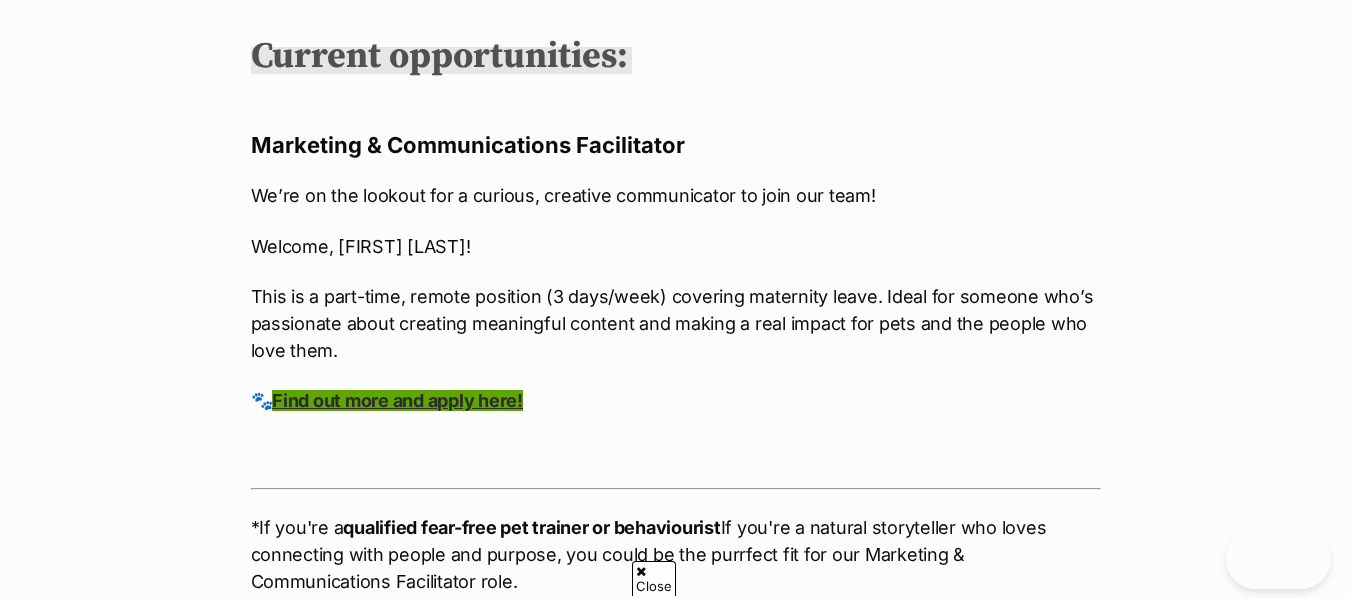 click on "Find out more and apply here!" at bounding box center [397, 400] 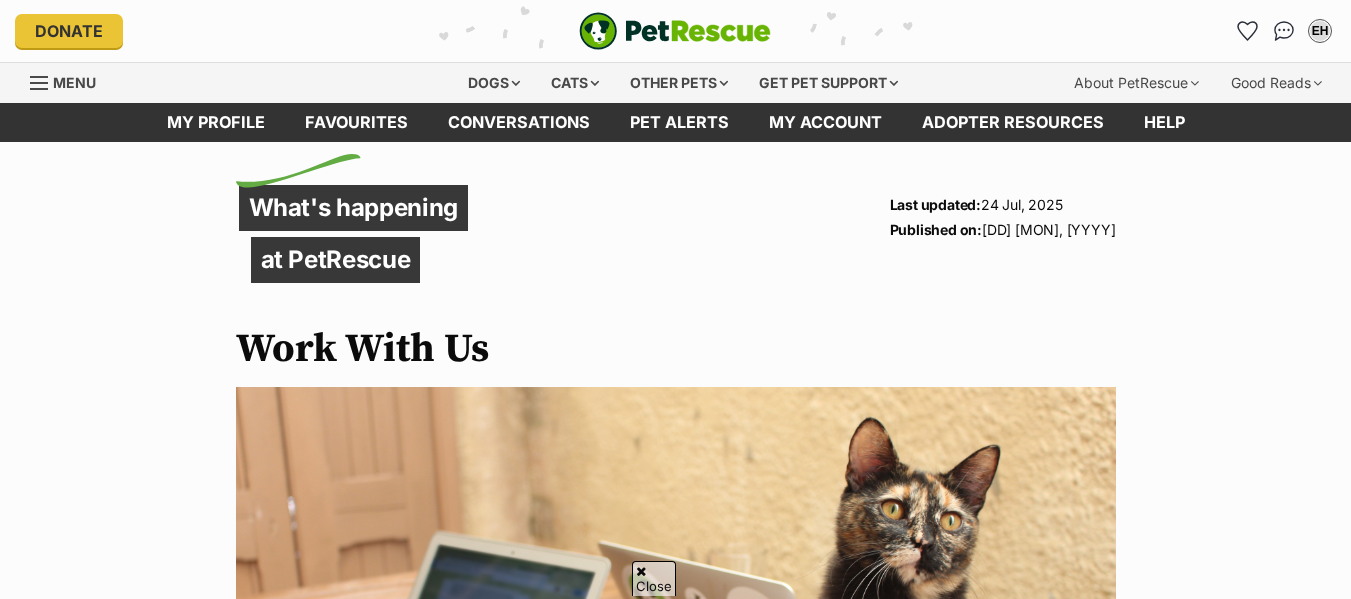 scroll, scrollTop: 958, scrollLeft: 0, axis: vertical 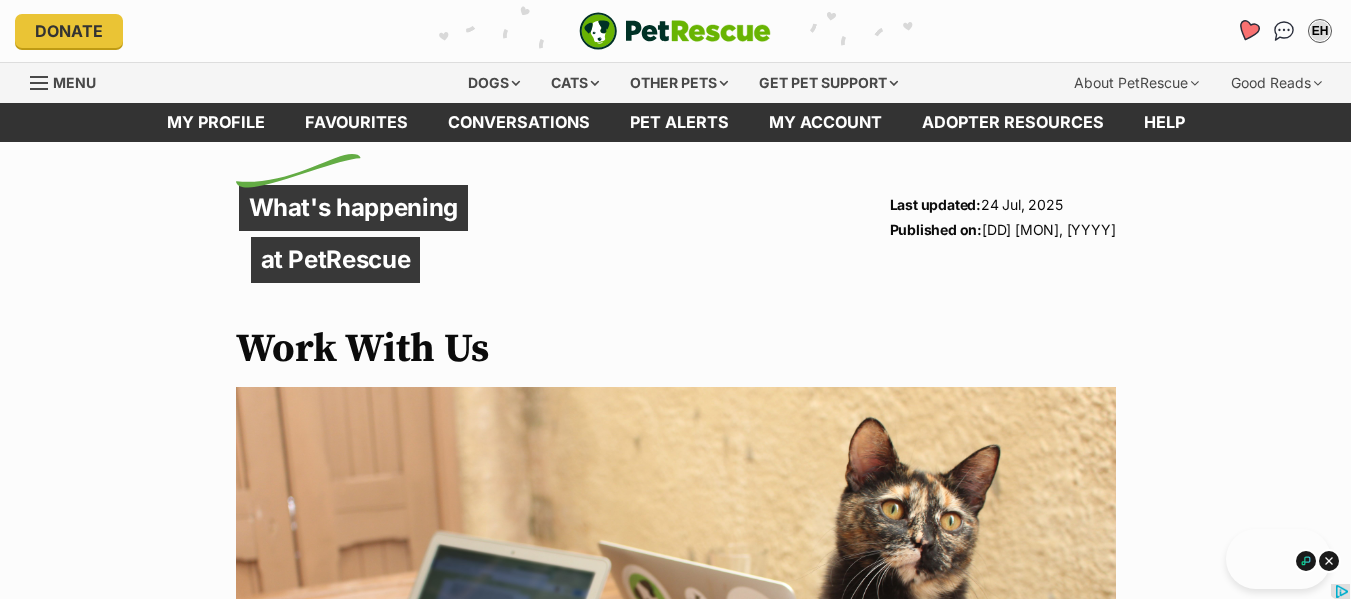 click 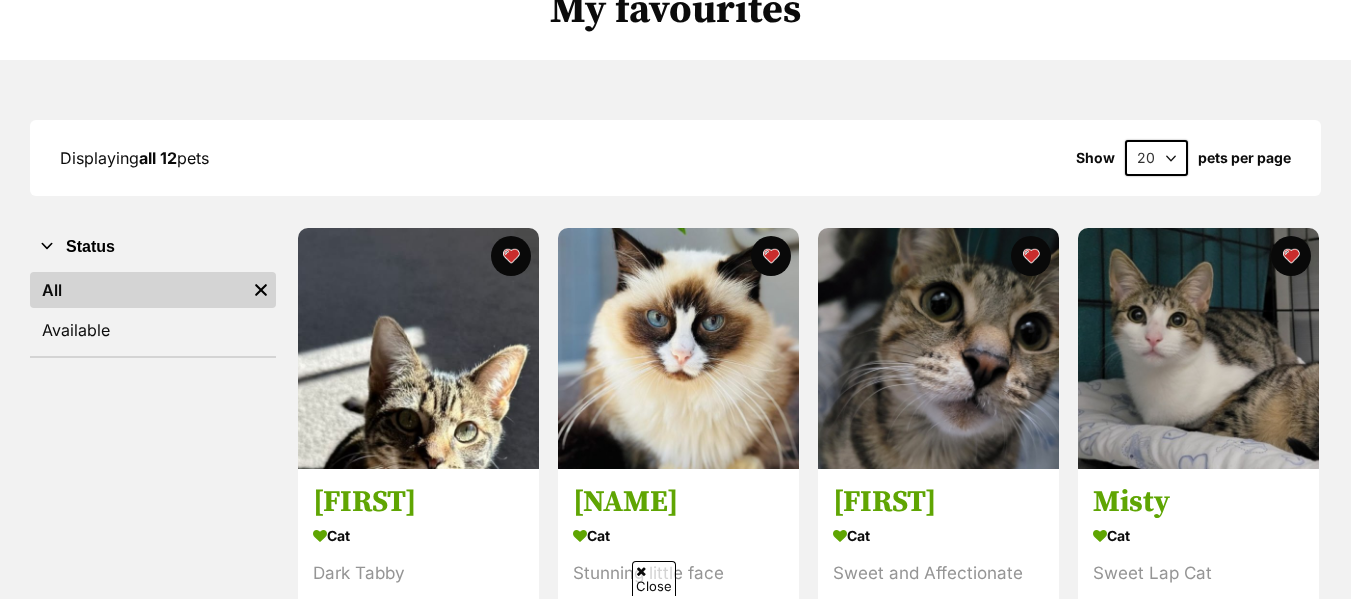 scroll, scrollTop: 200, scrollLeft: 0, axis: vertical 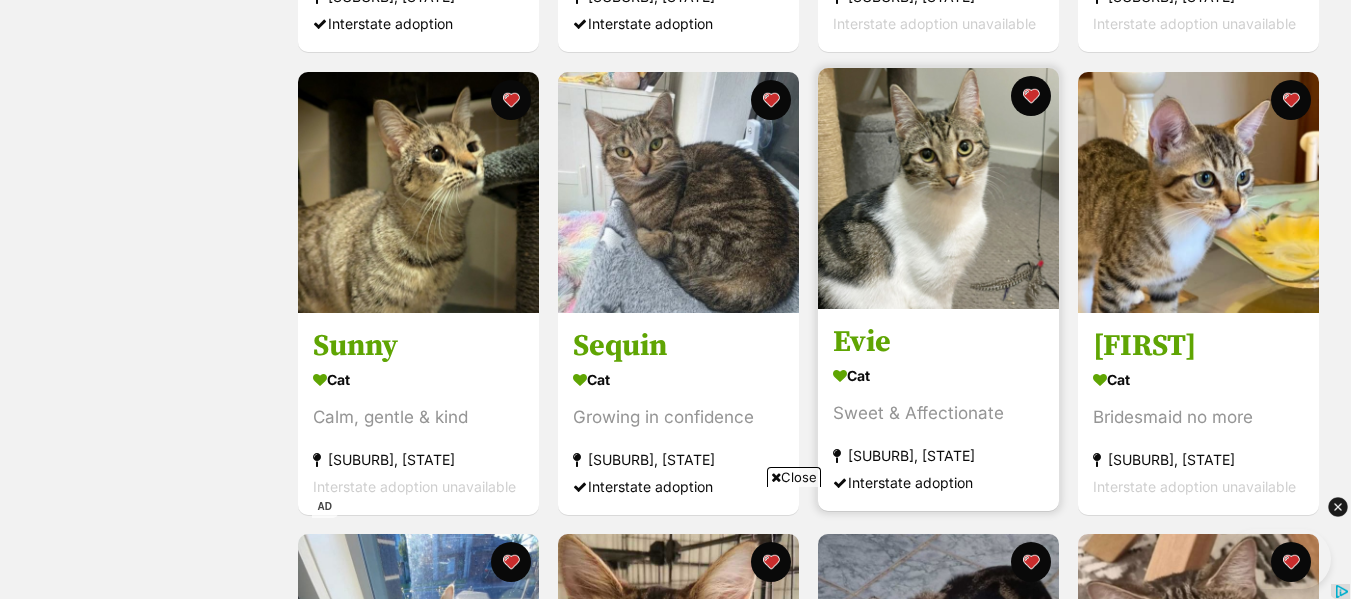 click on "Evie" at bounding box center (938, 342) 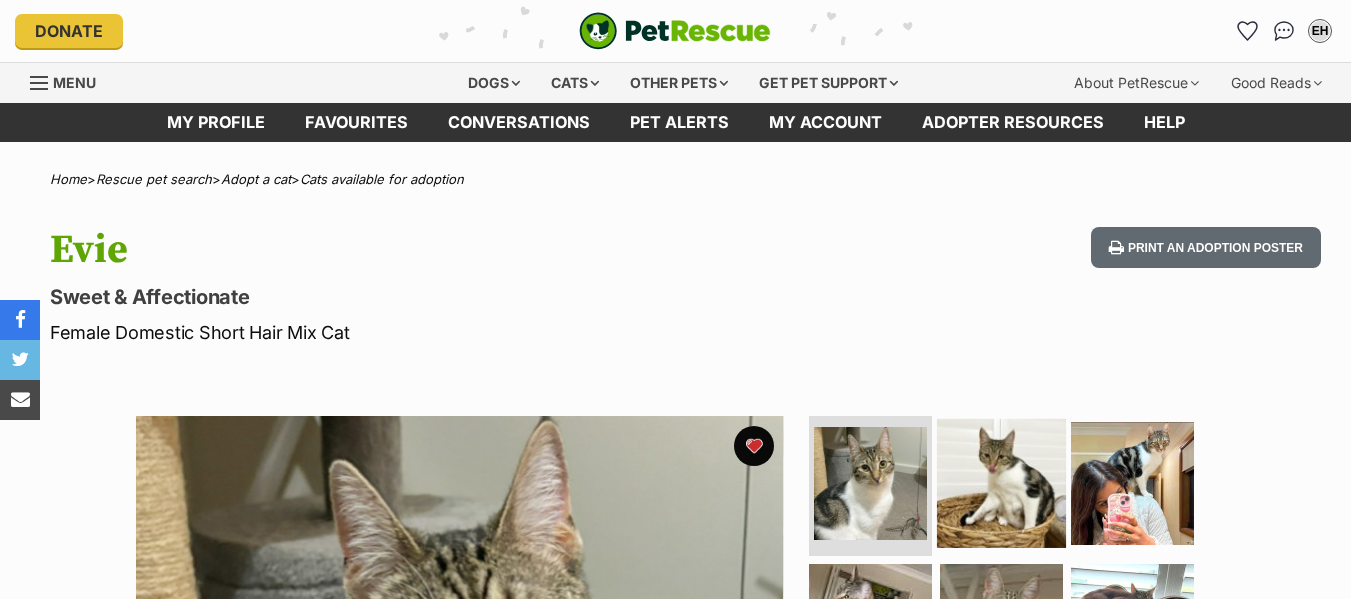 scroll, scrollTop: 0, scrollLeft: 0, axis: both 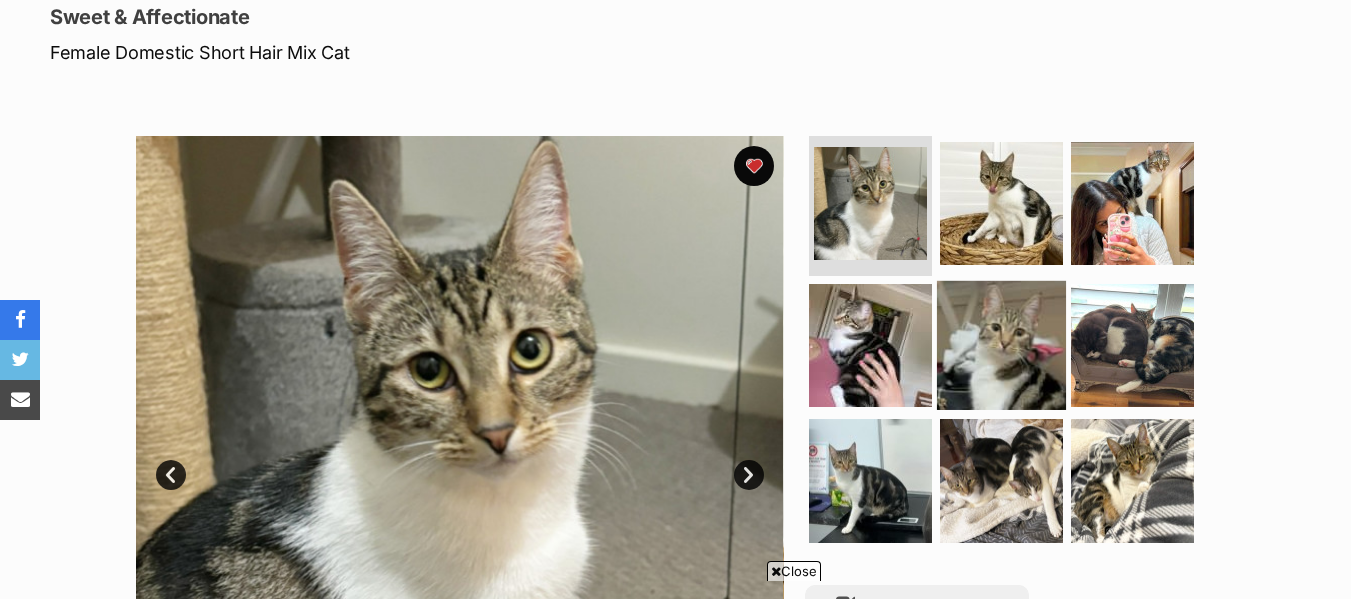 click at bounding box center [1001, 344] 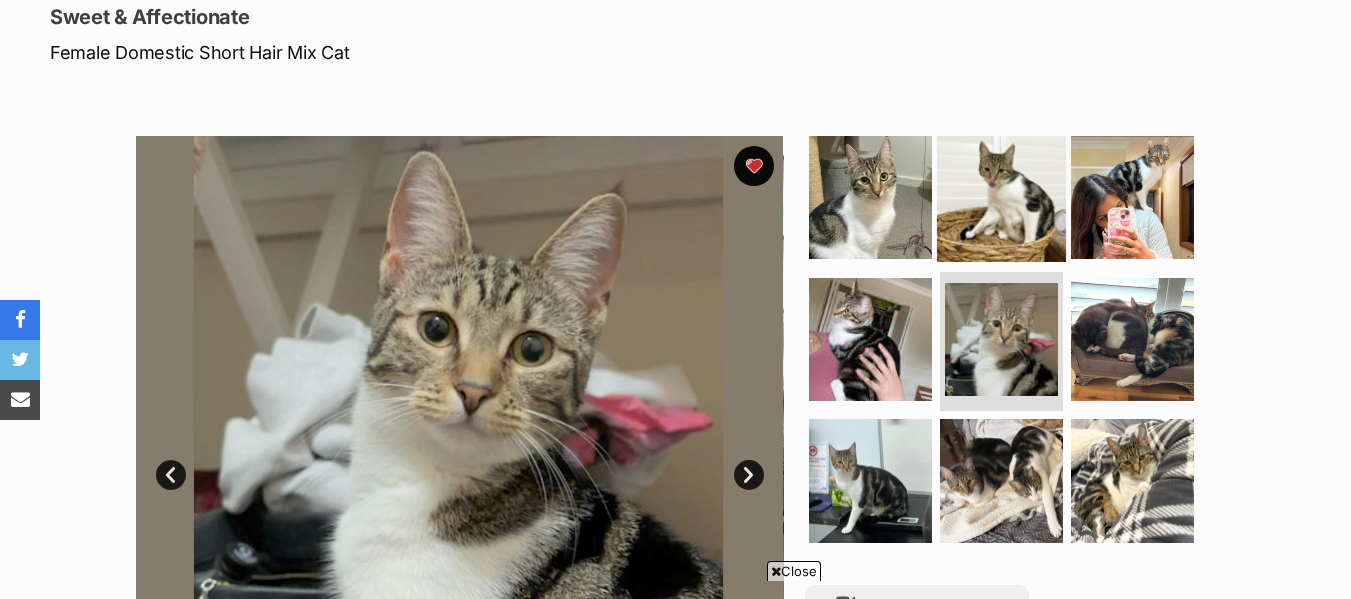 click at bounding box center (1001, 197) 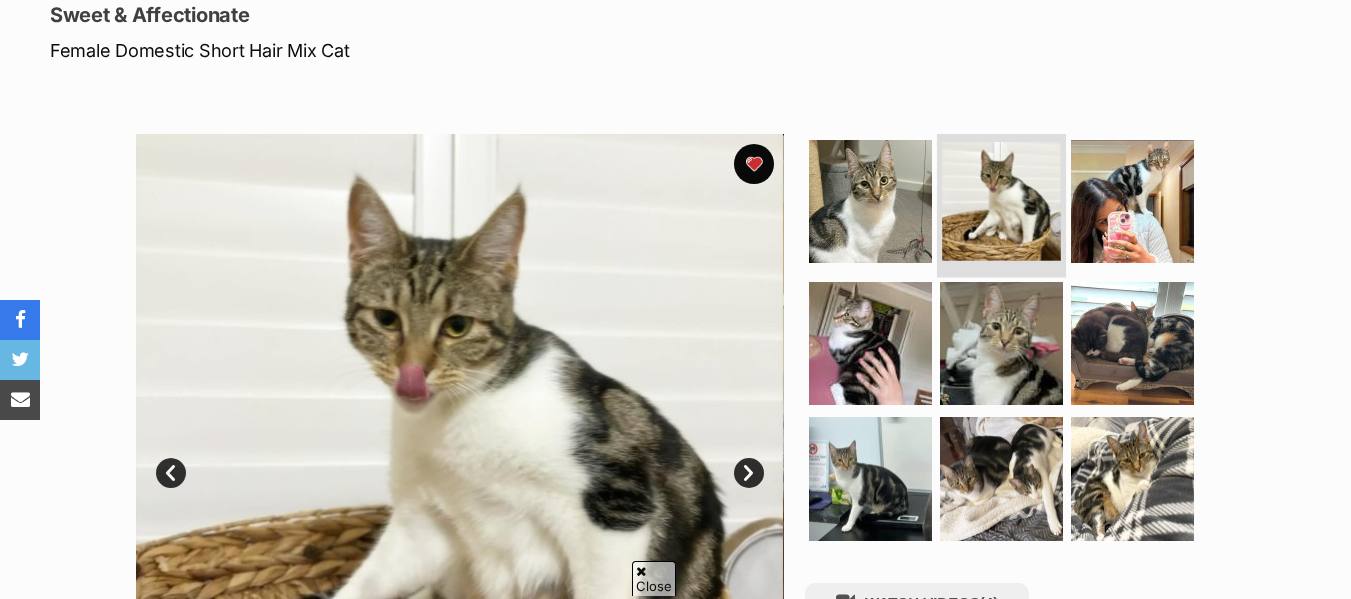scroll, scrollTop: 280, scrollLeft: 0, axis: vertical 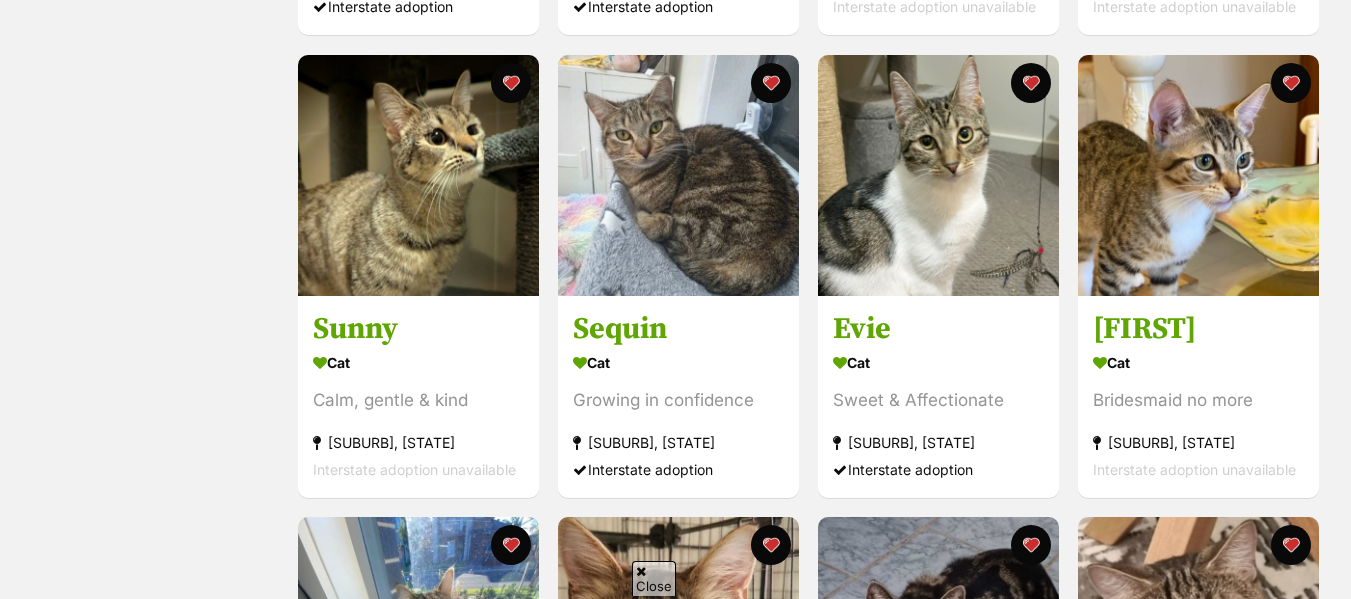 click on "Displaying  all 12  pets
Show 20 40 60 pets per page
Visit PetRescue TV (external site)
Boop this!
Status
All
Remove filter
Available
Maggie
Cat
Dark Tabby
Revesby, NSW
Interstate adoption
Advertisement
Orina
Cat
Stunning little face
Riverwood, NSW
Interstate adoption
Sidney
Cat
Sweet and Affectionate
Lidcombe, NSW
Interstate adoption unavailable
Misty
Cat
Sweet Lap Cat
Lidcombe, NSW
Interstate adoption unavailable
Sunny
Cat
Calm, gentle & kind
Sutherland, NSW
Interstate adoption unavailable
Sequin
Cat
Growing in confidence
Strathfield South, NSW" at bounding box center (675, 223) 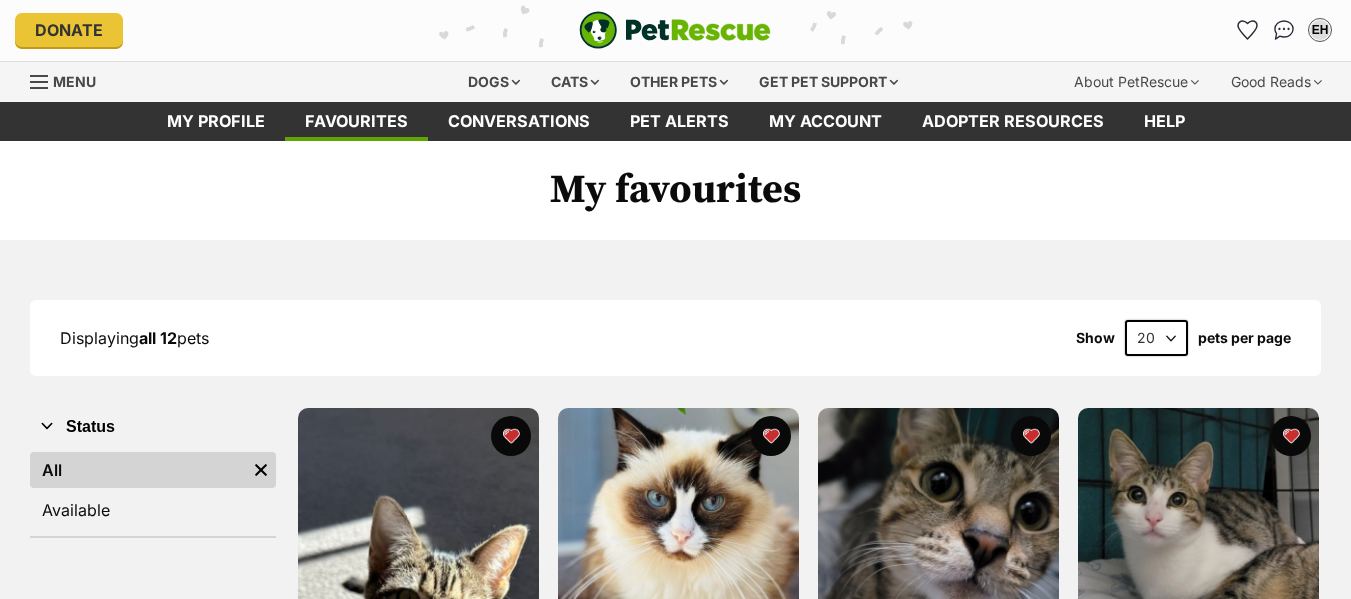 scroll, scrollTop: 0, scrollLeft: 0, axis: both 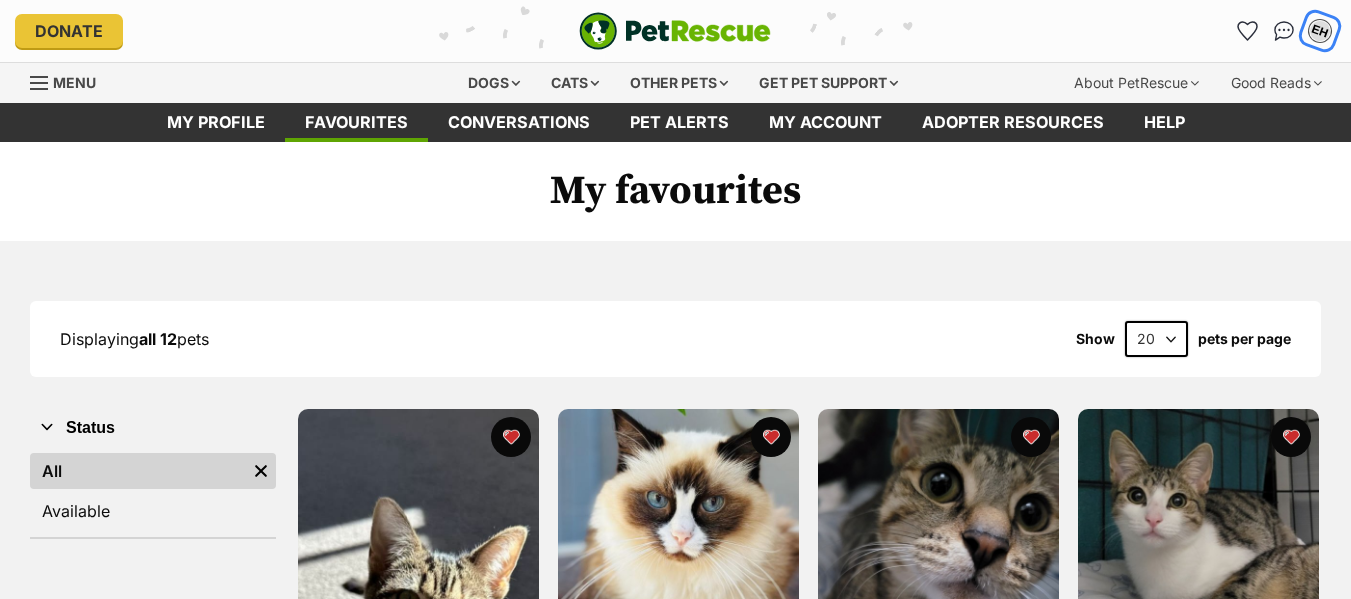 click on "EH" at bounding box center [1320, 31] 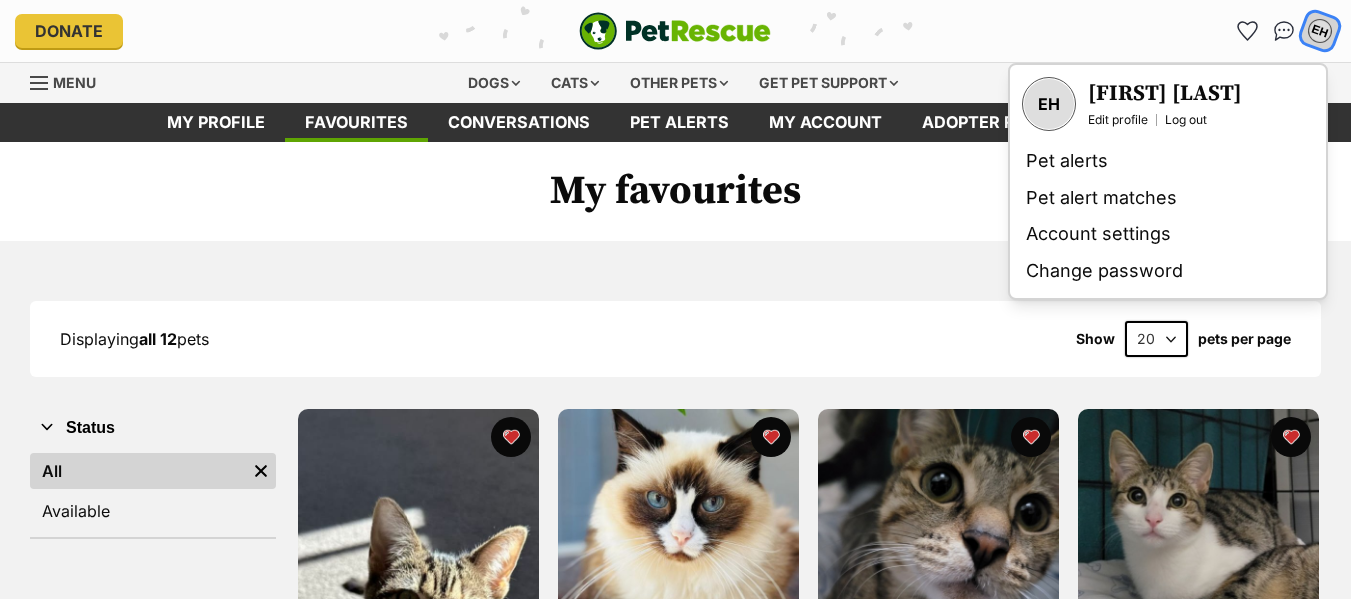 click on "EH" at bounding box center [1320, 31] 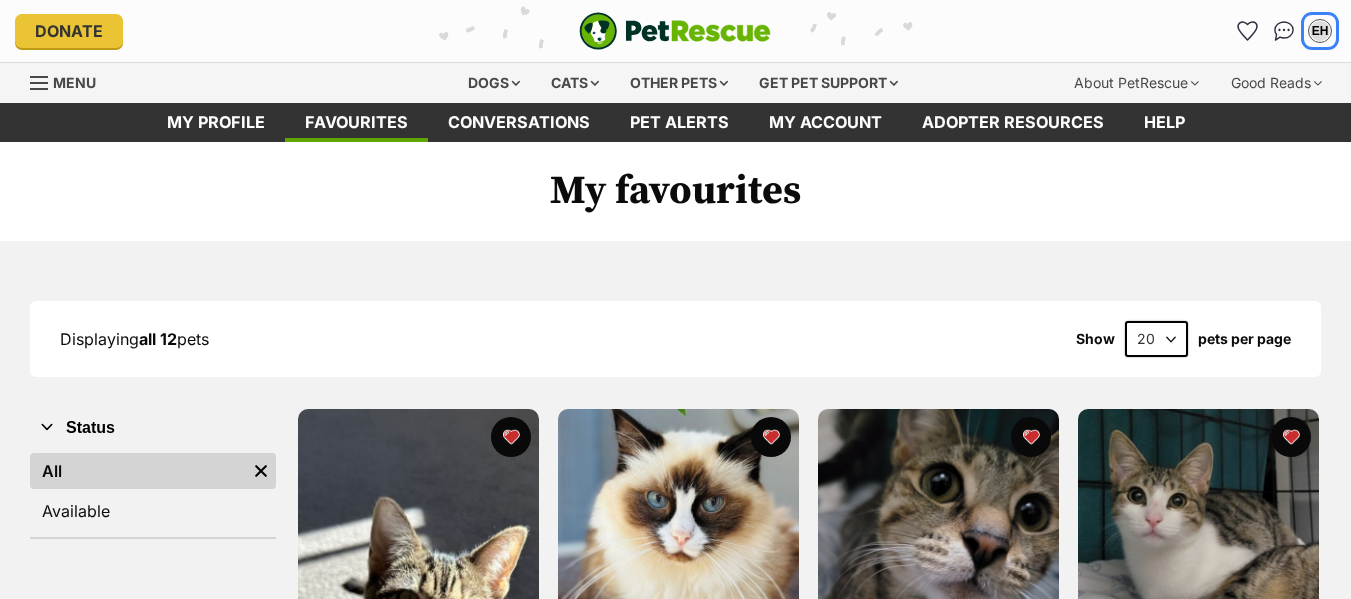 scroll, scrollTop: 0, scrollLeft: 0, axis: both 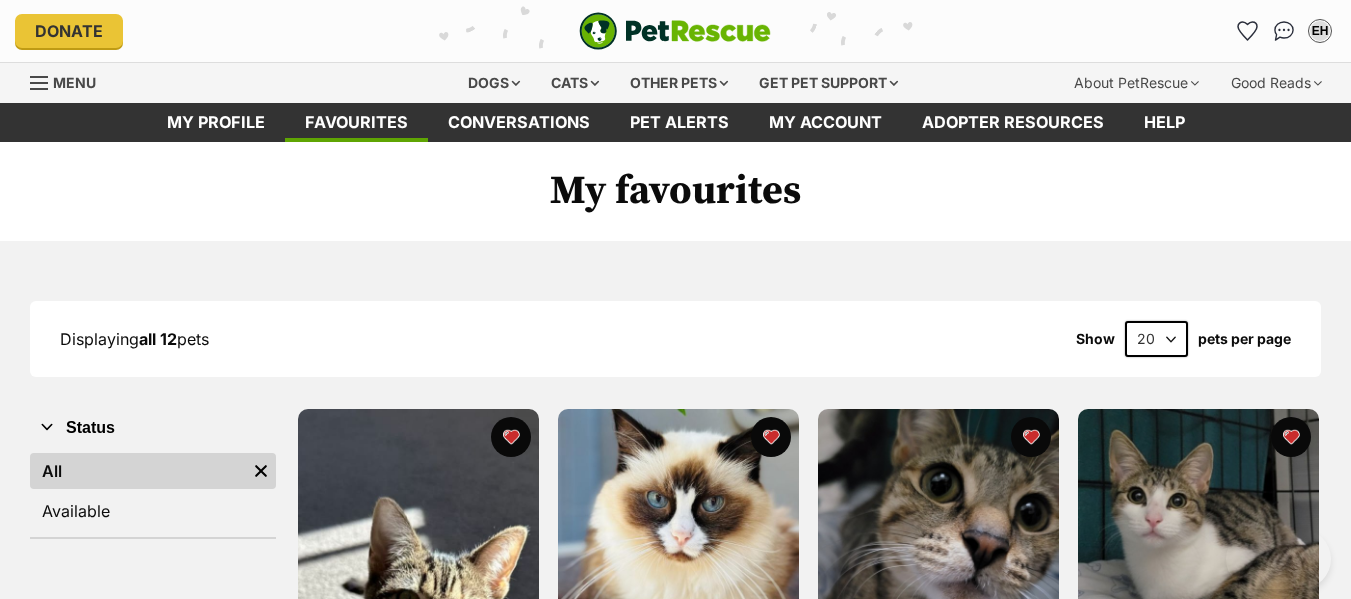 click on "Displaying  all 12  pets
Show 20 40 60 pets per page" at bounding box center [675, 339] 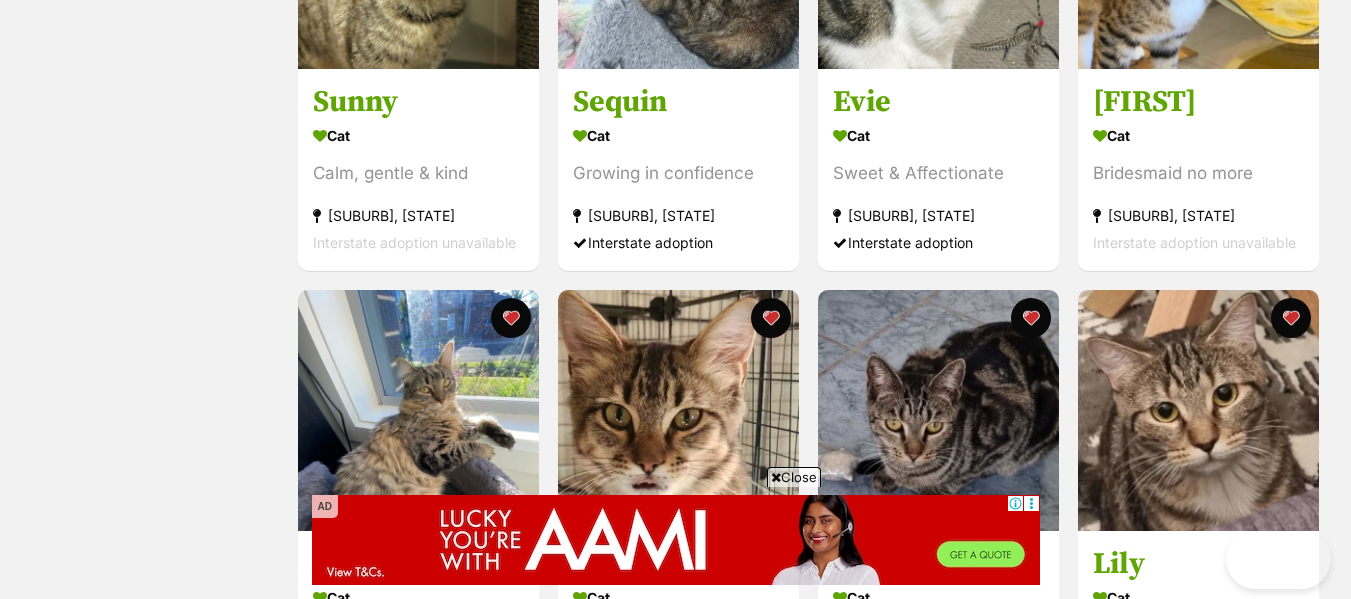 scroll, scrollTop: 1040, scrollLeft: 0, axis: vertical 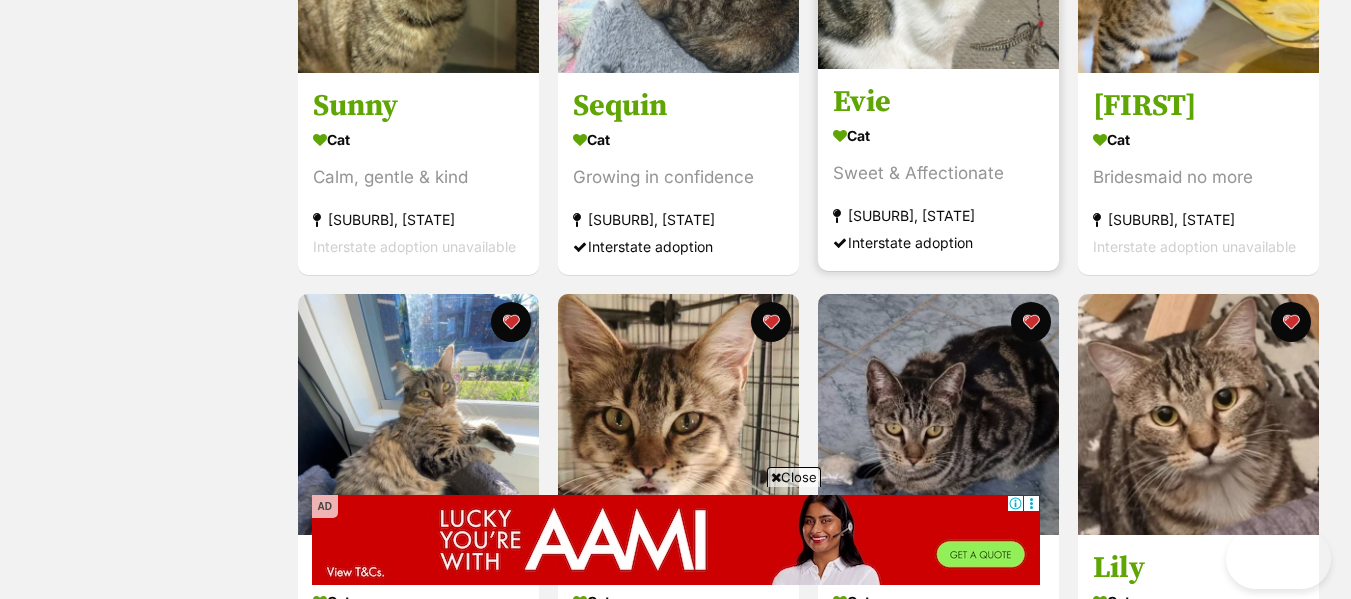 click on "Evie
Cat
Sweet & Affectionate
Strathfield, NSW
Interstate adoption" at bounding box center (938, 49) 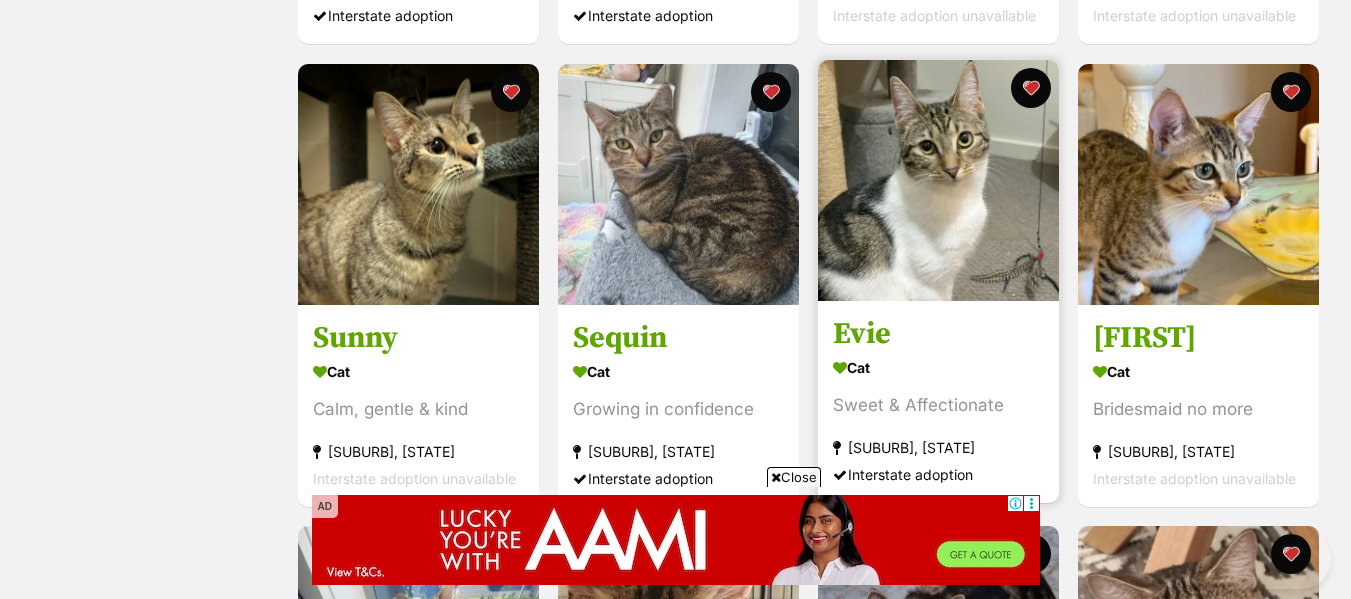 scroll, scrollTop: 760, scrollLeft: 0, axis: vertical 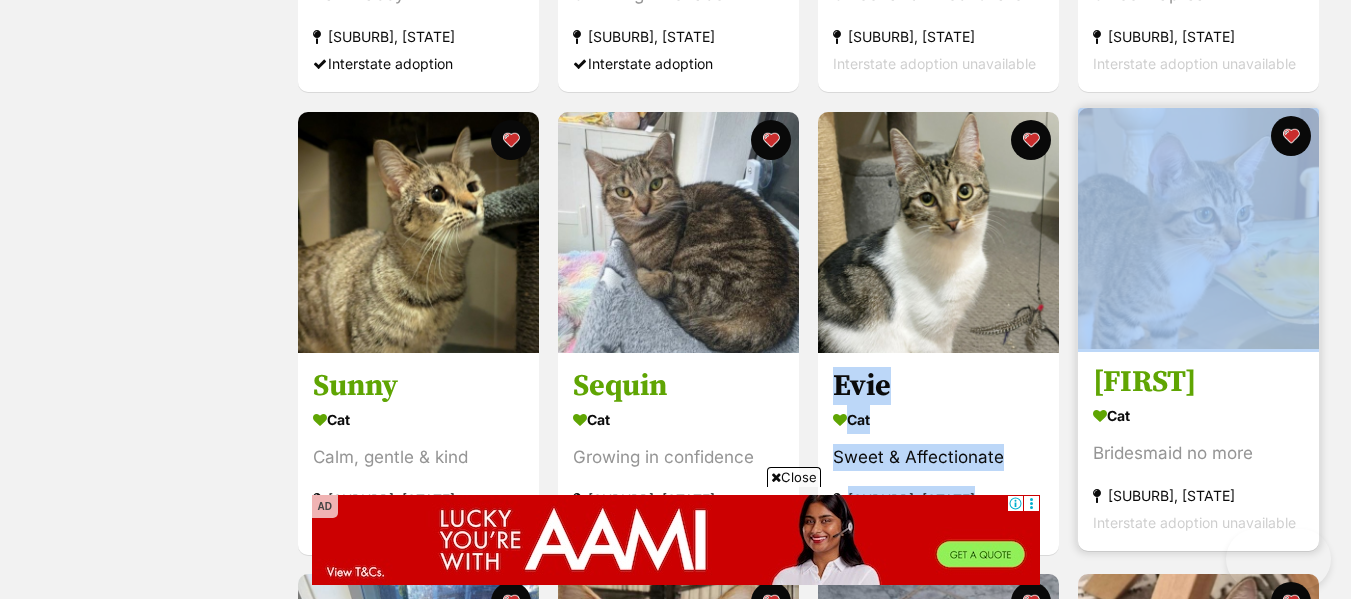 drag, startPoint x: 1059, startPoint y: 226, endPoint x: 1300, endPoint y: 322, distance: 259.41666 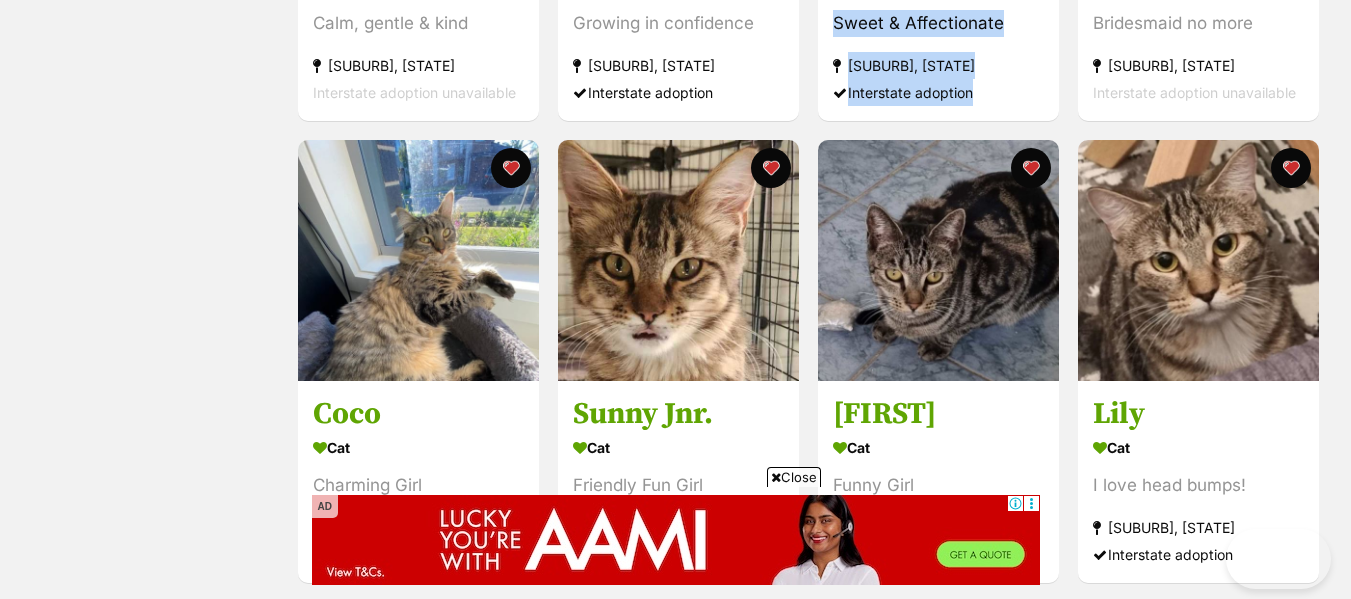scroll, scrollTop: 1240, scrollLeft: 0, axis: vertical 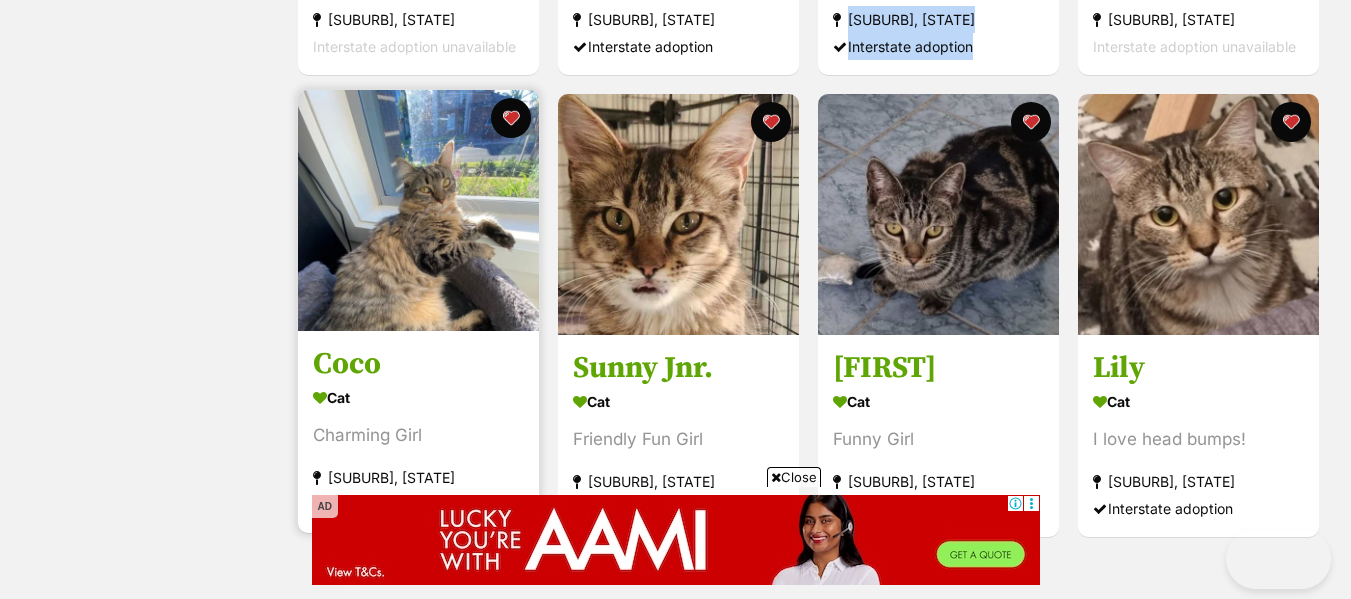 click at bounding box center (418, 210) 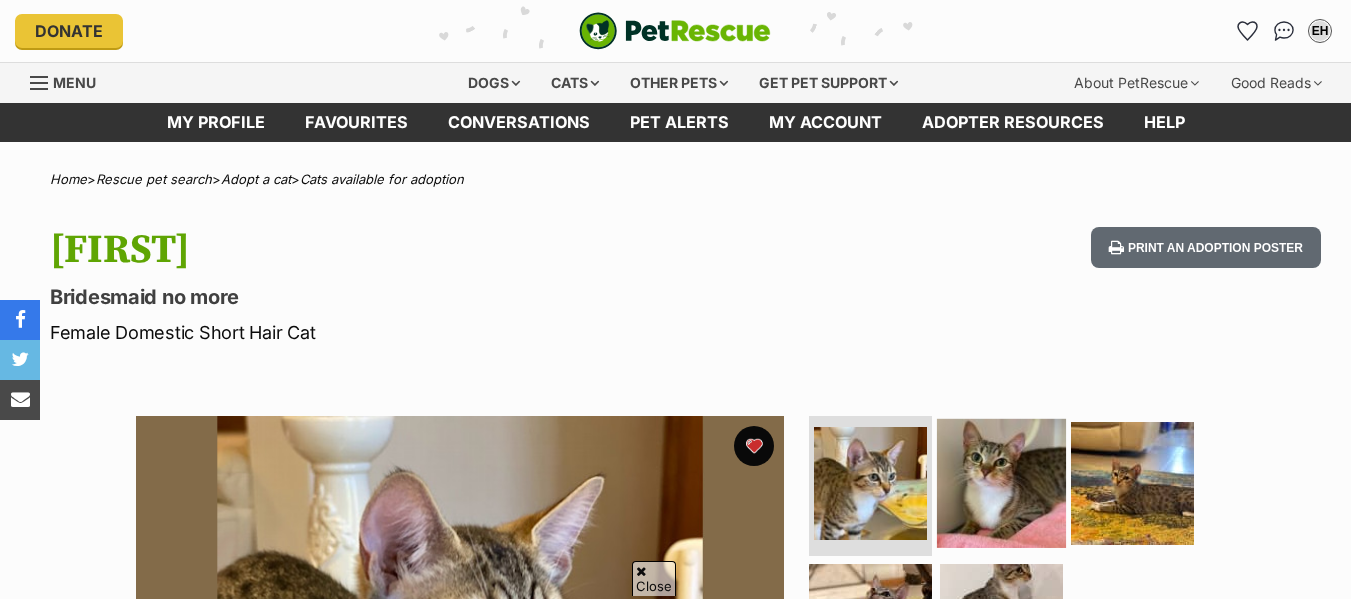 scroll, scrollTop: 400, scrollLeft: 0, axis: vertical 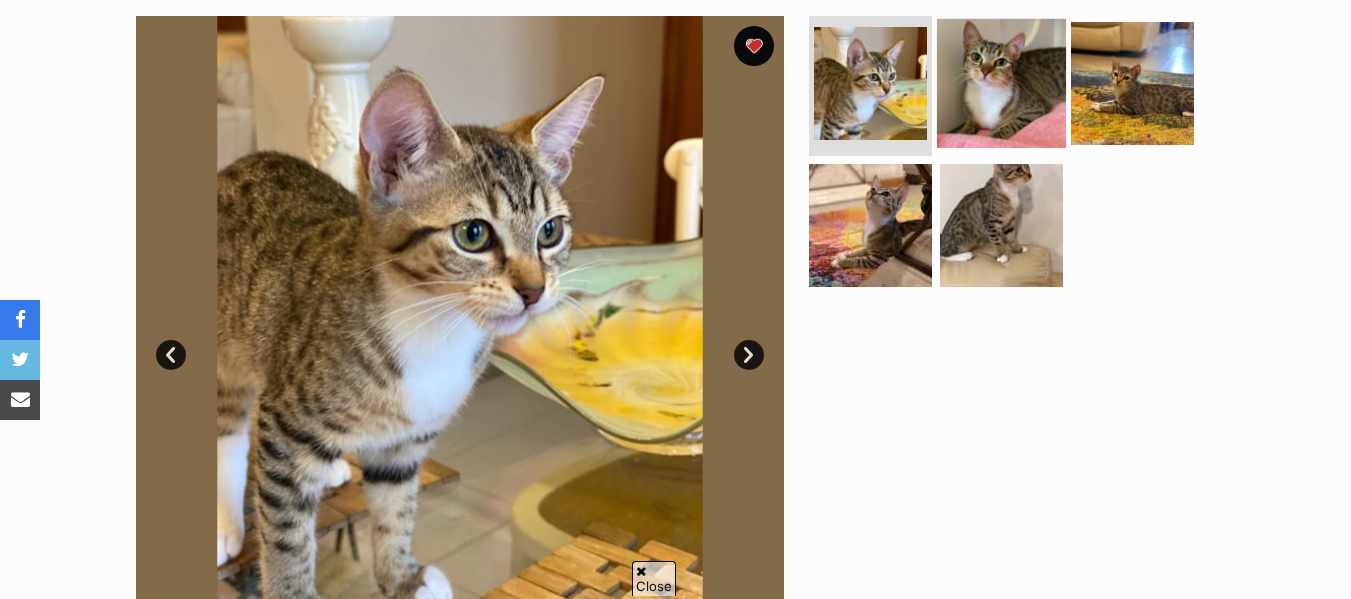 click at bounding box center [1001, 83] 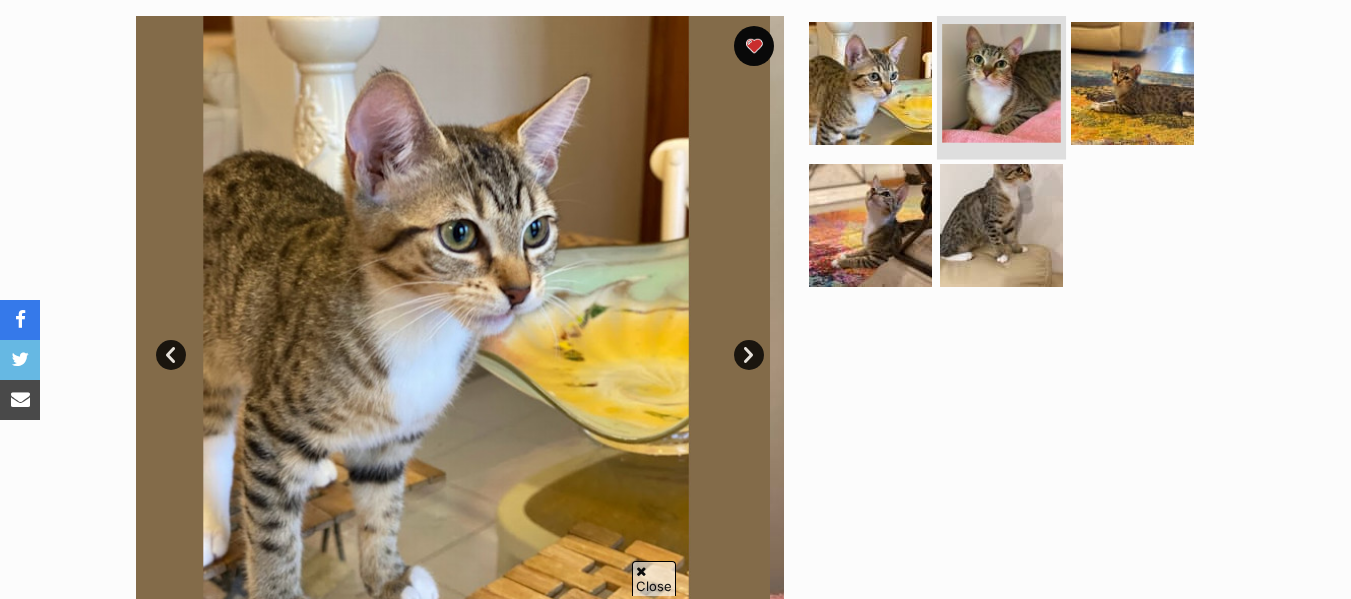 scroll, scrollTop: 400, scrollLeft: 0, axis: vertical 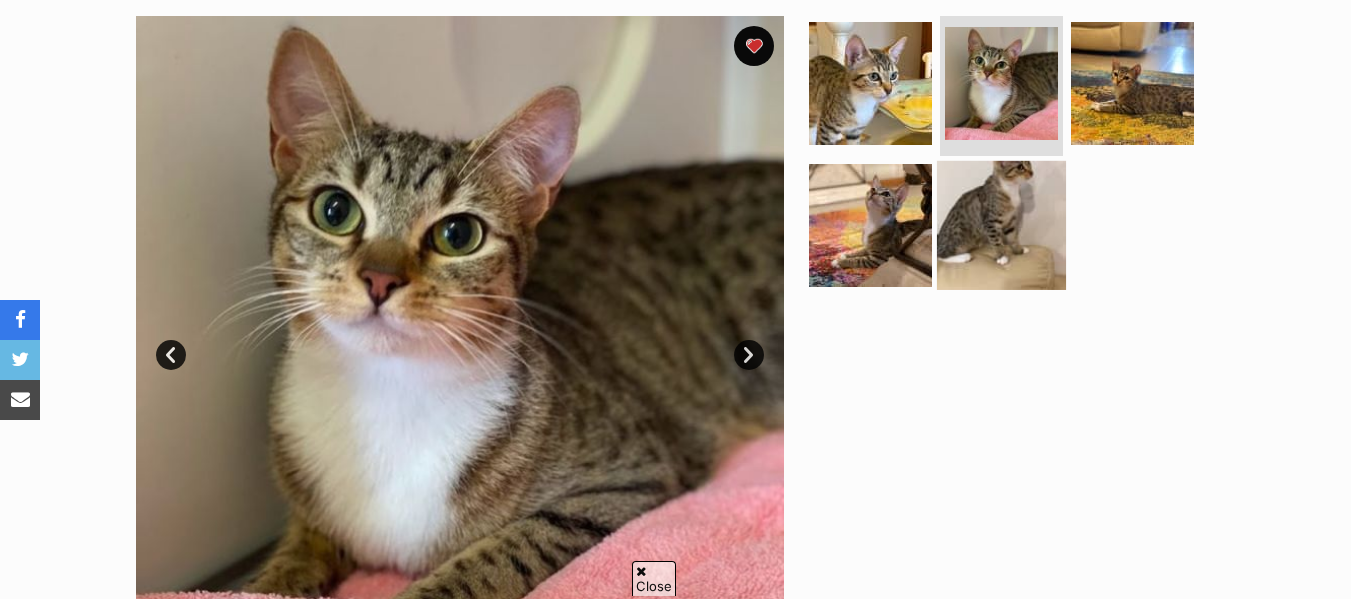 click at bounding box center [1001, 224] 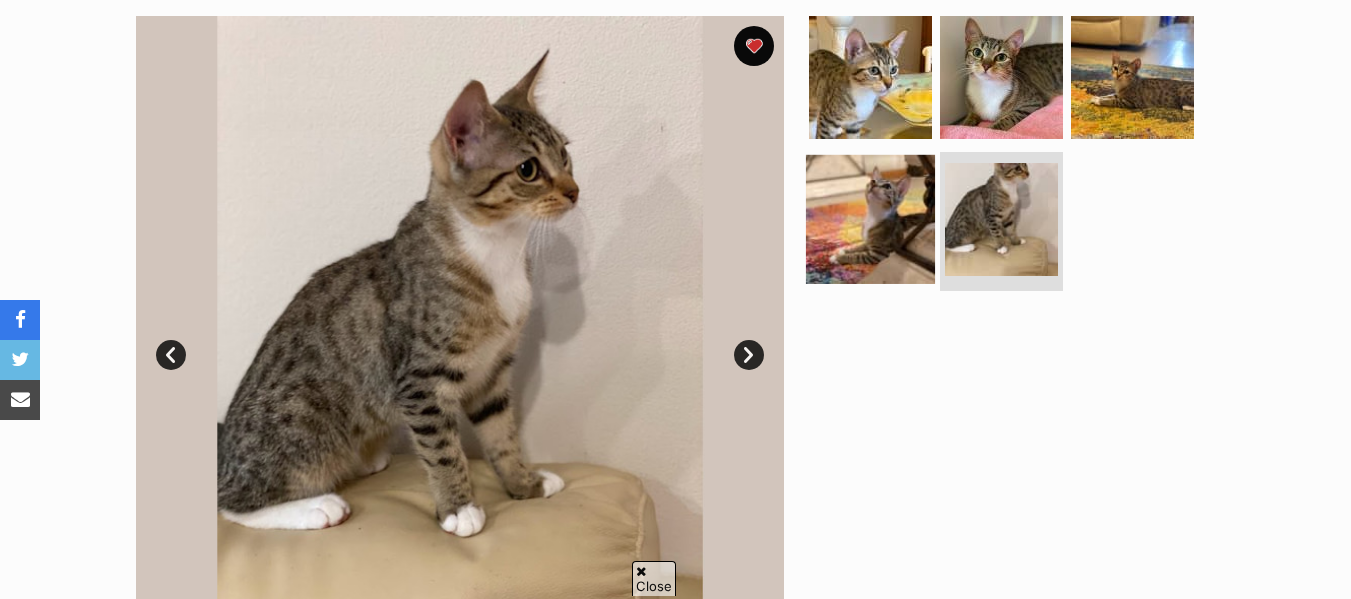 click at bounding box center [870, 218] 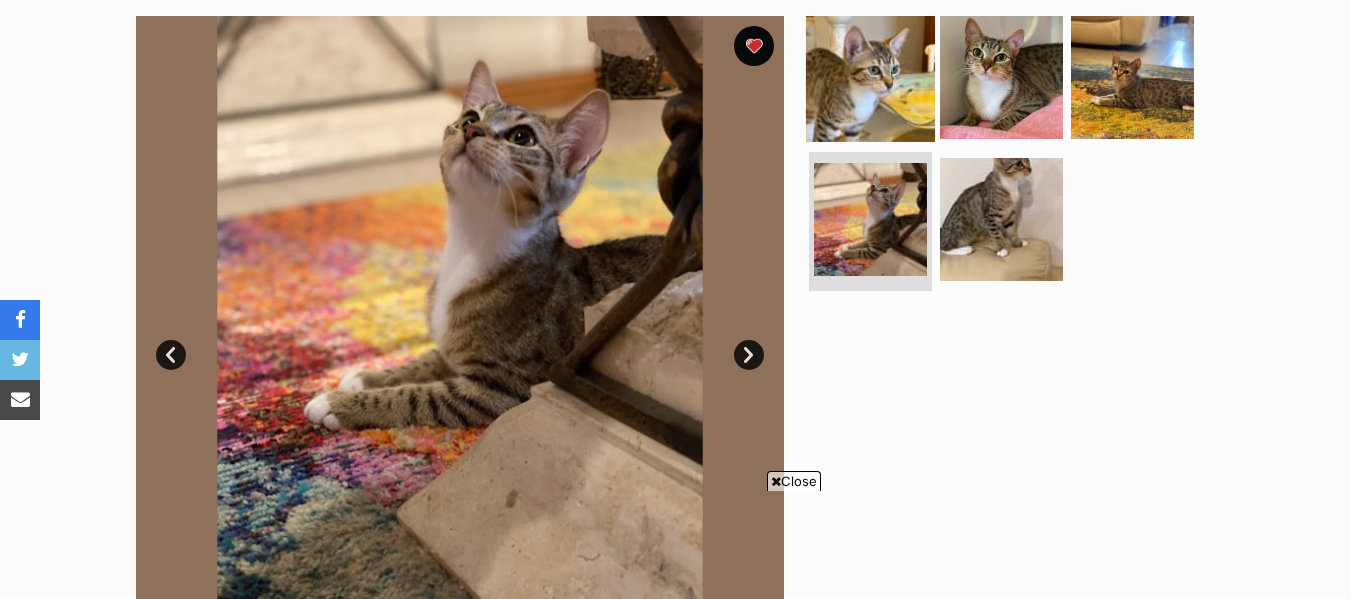 click at bounding box center [870, 77] 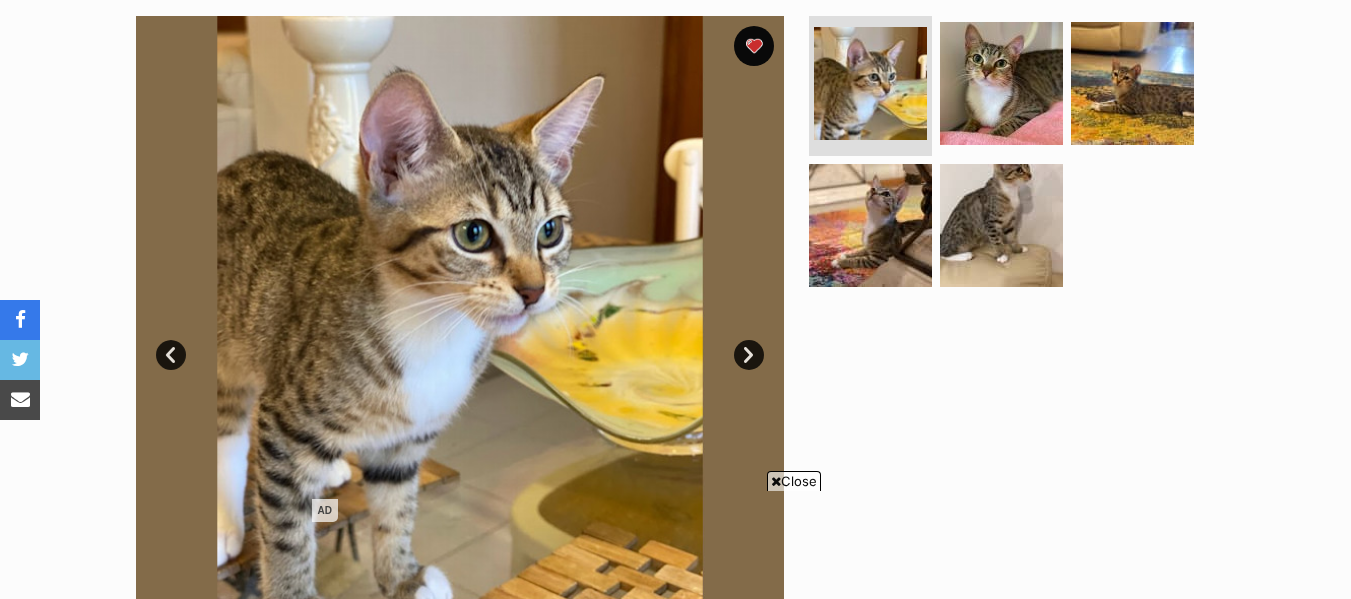 click at bounding box center [1010, 340] 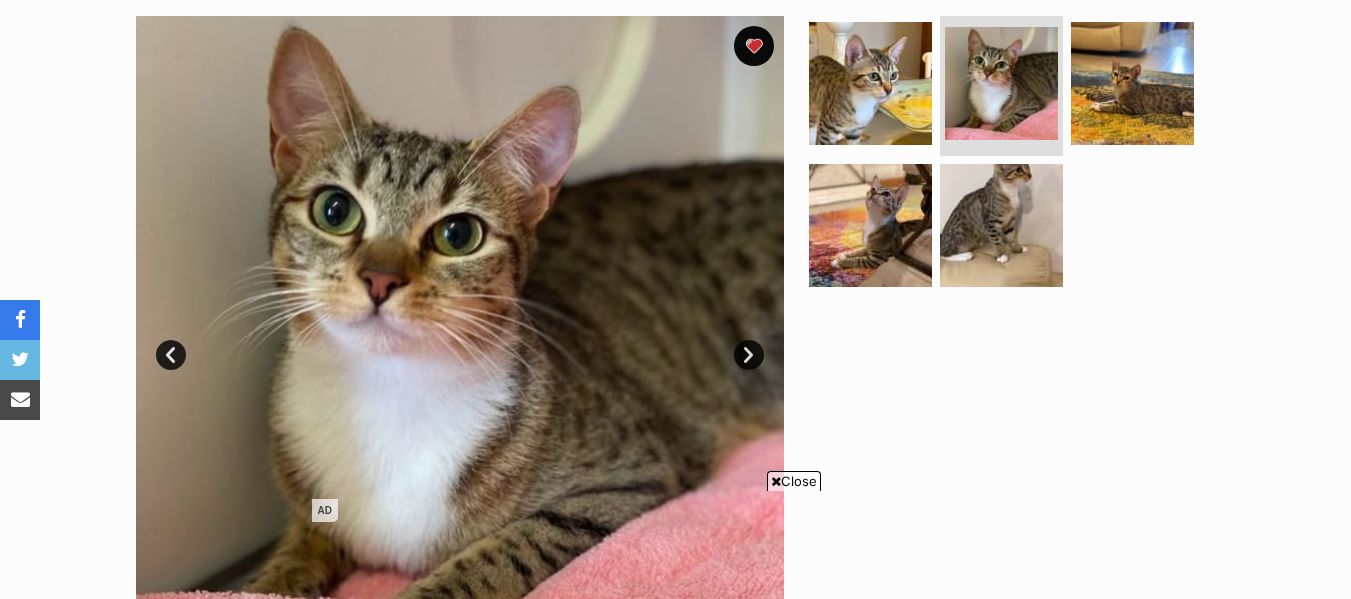 click on "Next" at bounding box center [749, 355] 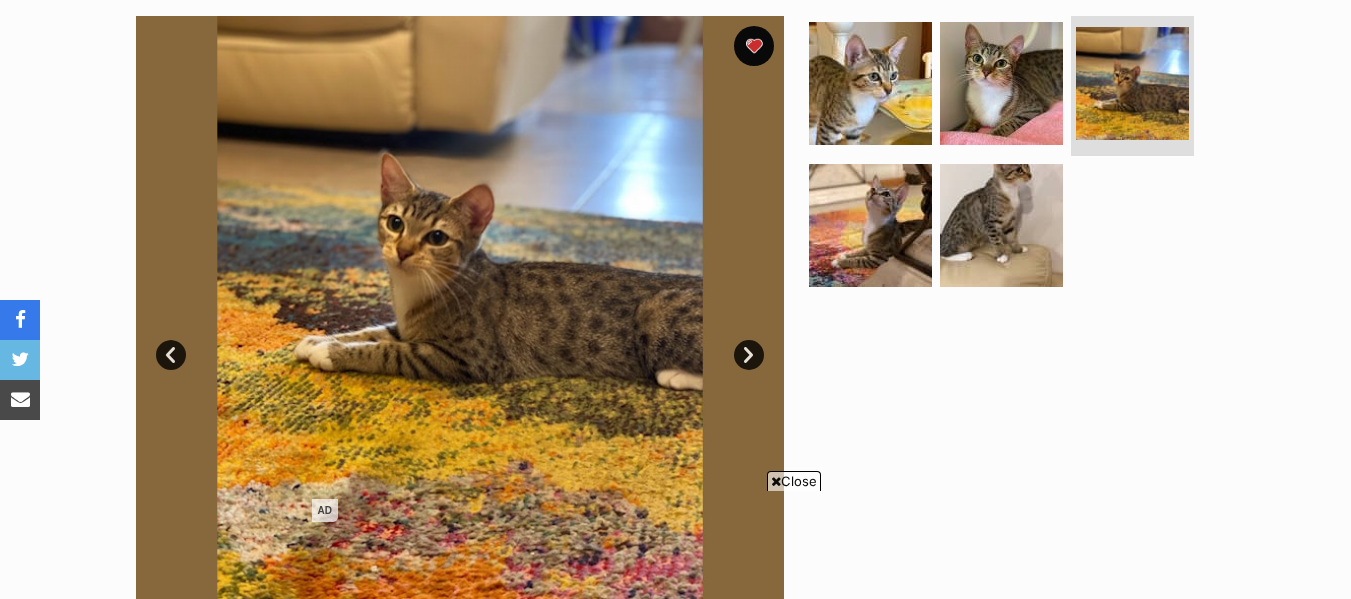 click at bounding box center [1010, 340] 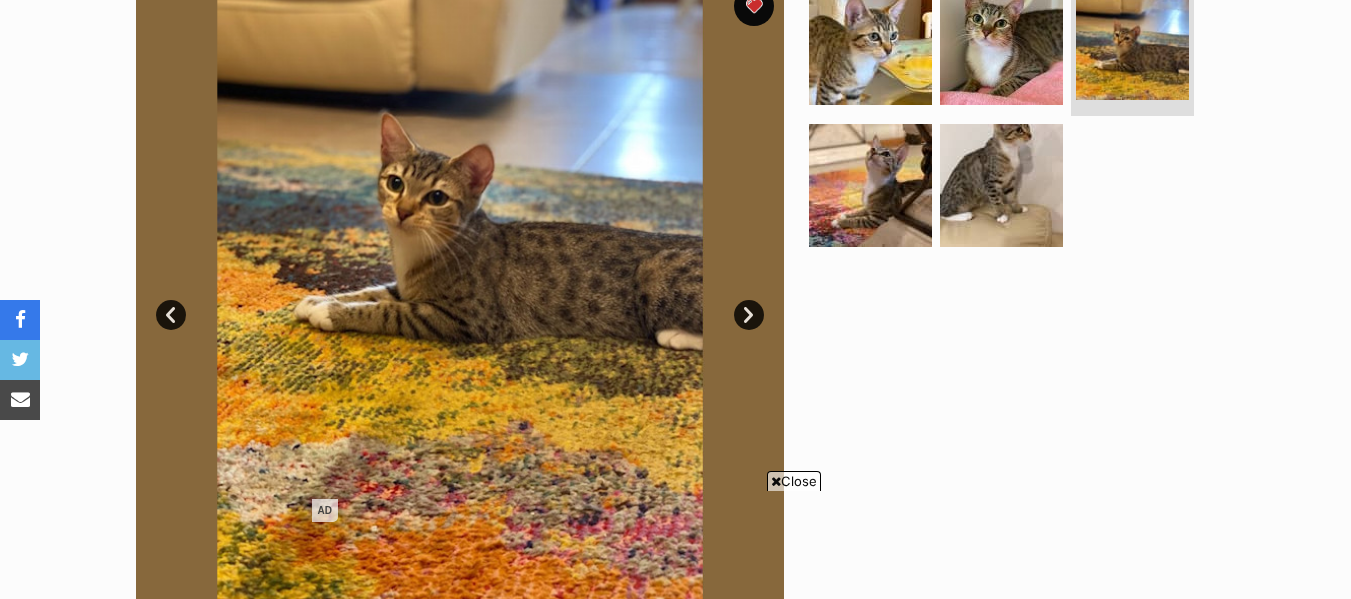 scroll, scrollTop: 0, scrollLeft: 0, axis: both 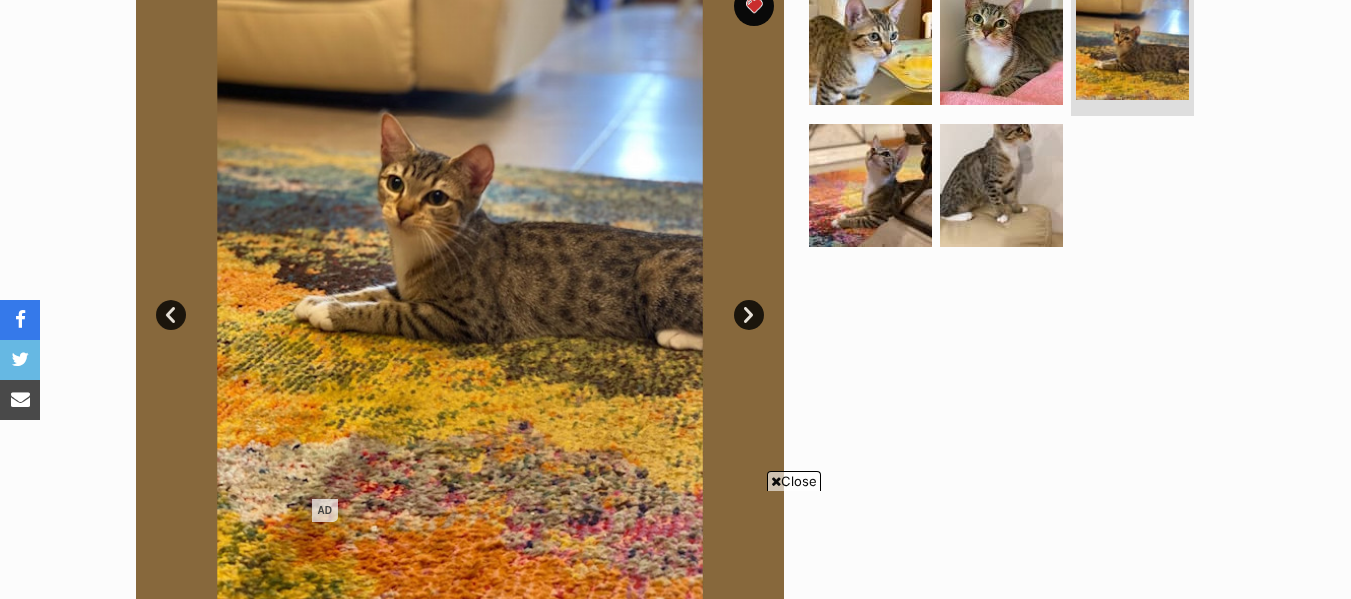 click at bounding box center [1010, 300] 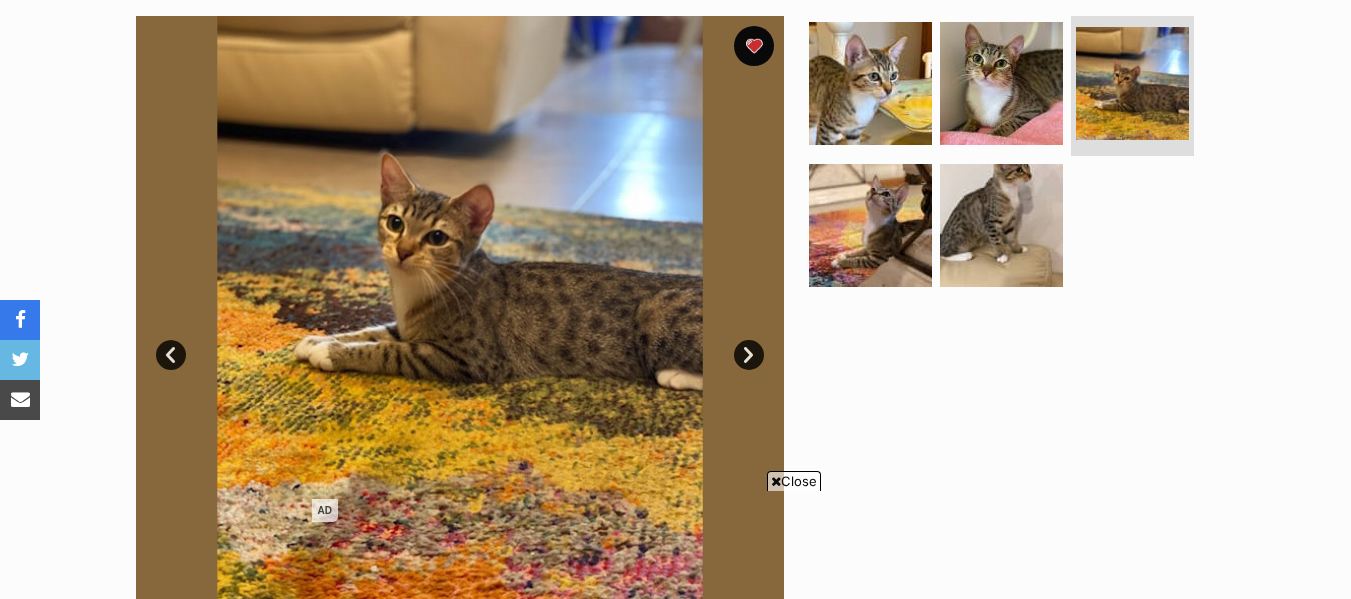 scroll, scrollTop: 196, scrollLeft: 0, axis: vertical 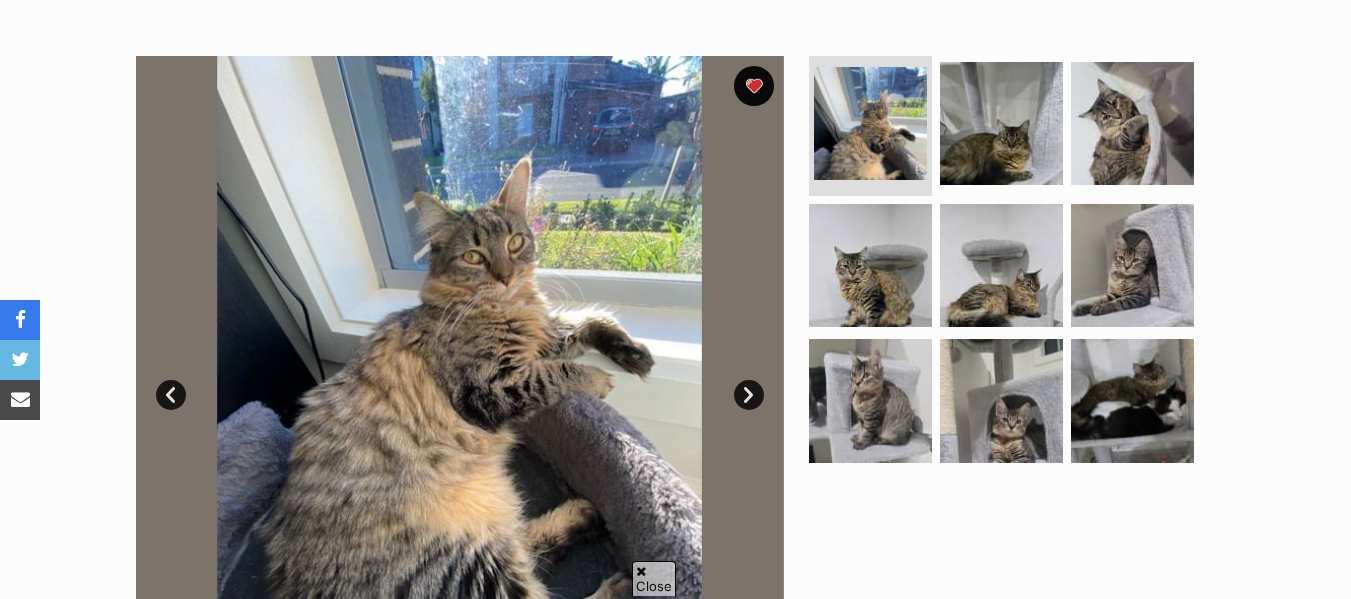 click on "Next" at bounding box center [749, 395] 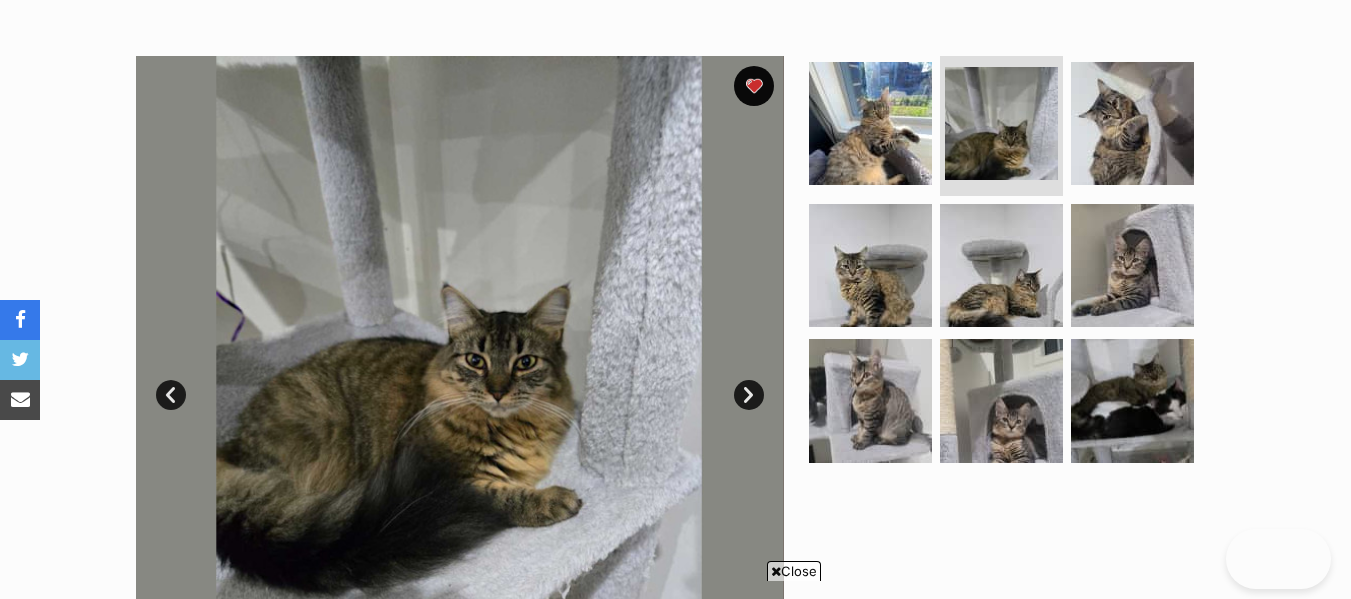 click on "Next" at bounding box center [749, 395] 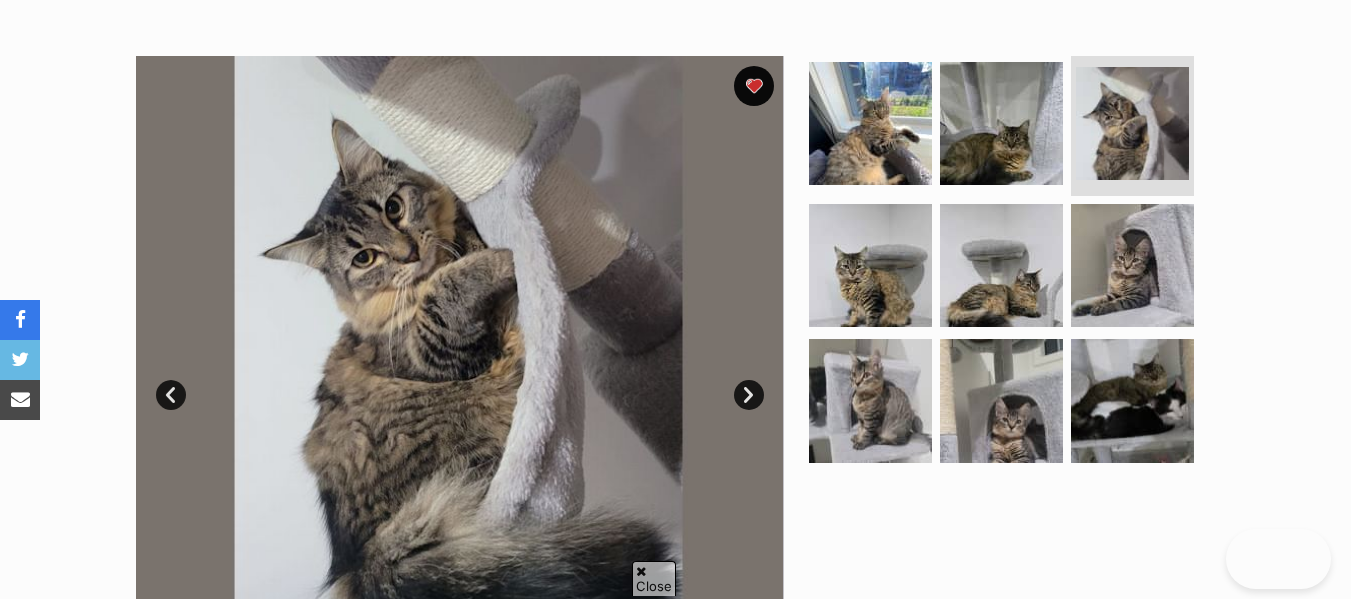 click on "Next" at bounding box center [749, 395] 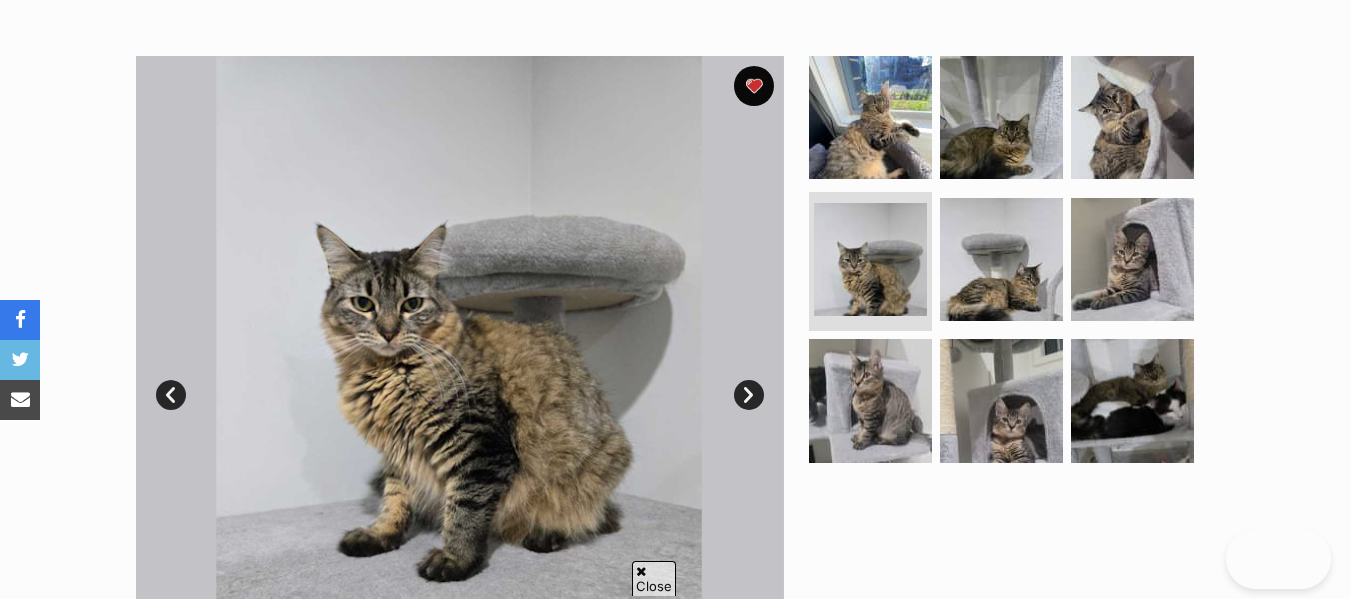 click on "Next" at bounding box center (749, 395) 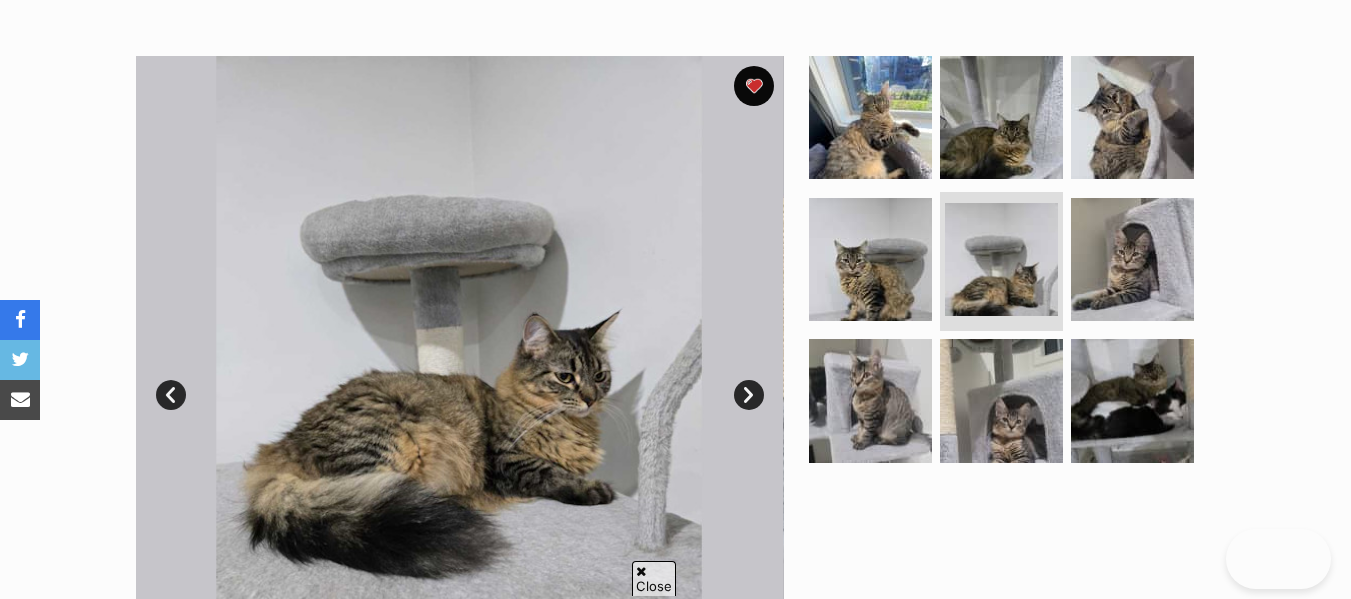 click on "Next" at bounding box center [749, 395] 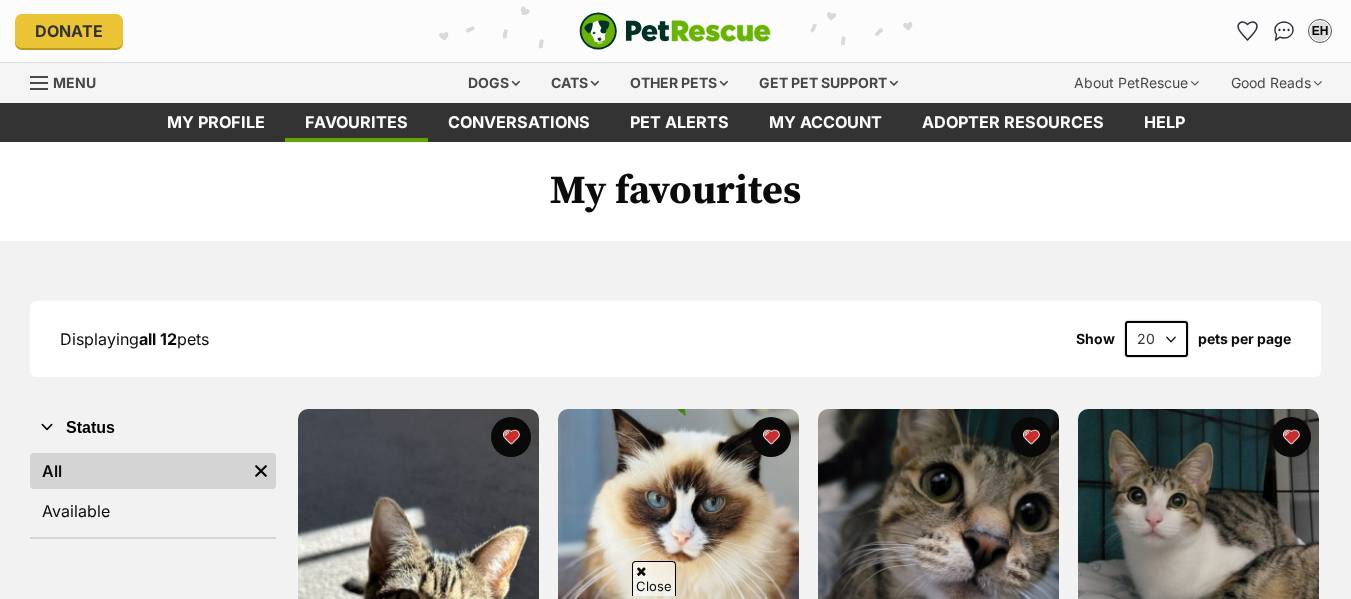 scroll, scrollTop: 1257, scrollLeft: 0, axis: vertical 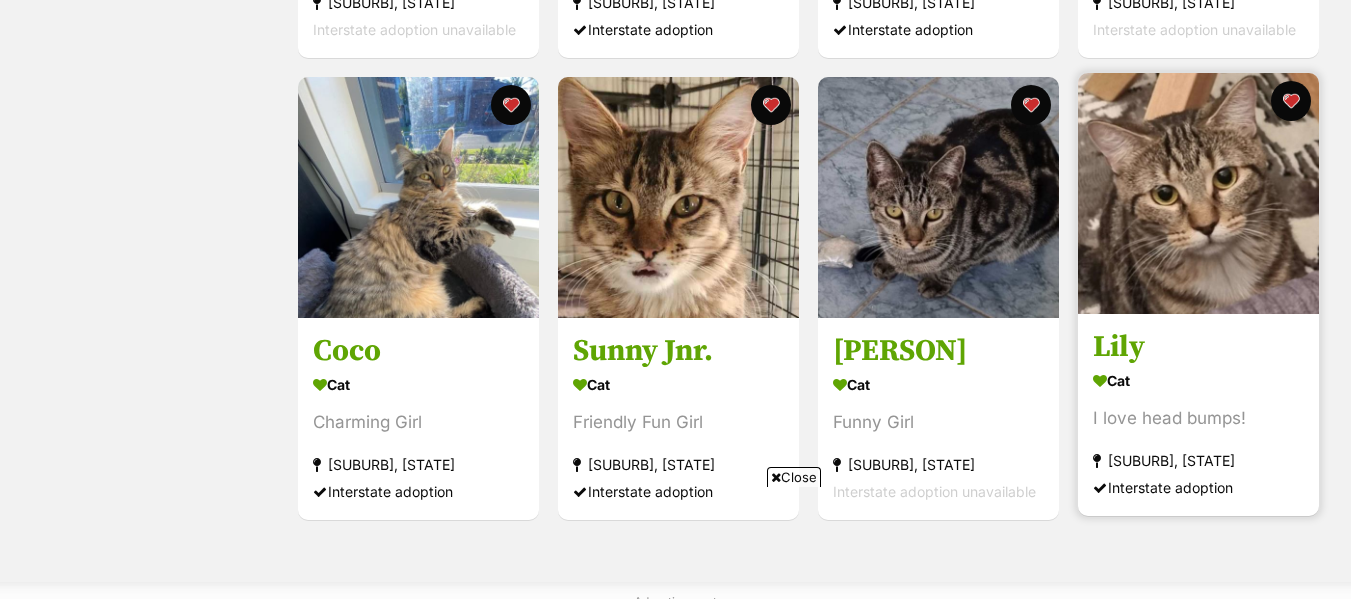 click at bounding box center [1198, 193] 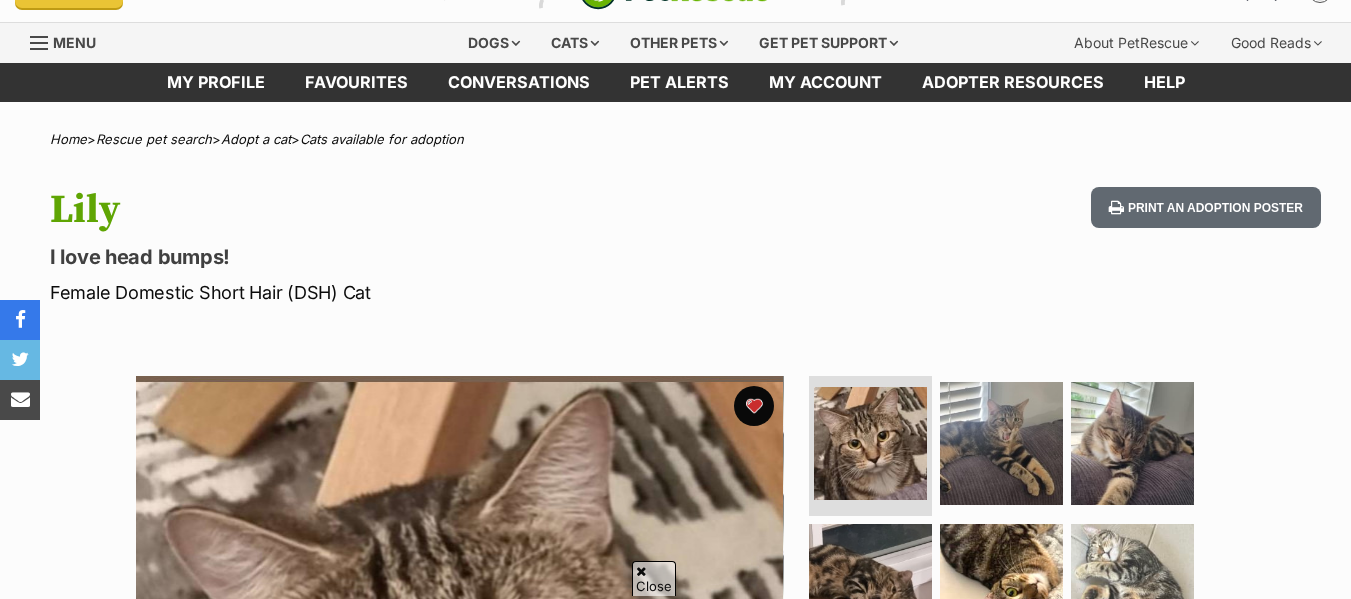 scroll, scrollTop: 320, scrollLeft: 0, axis: vertical 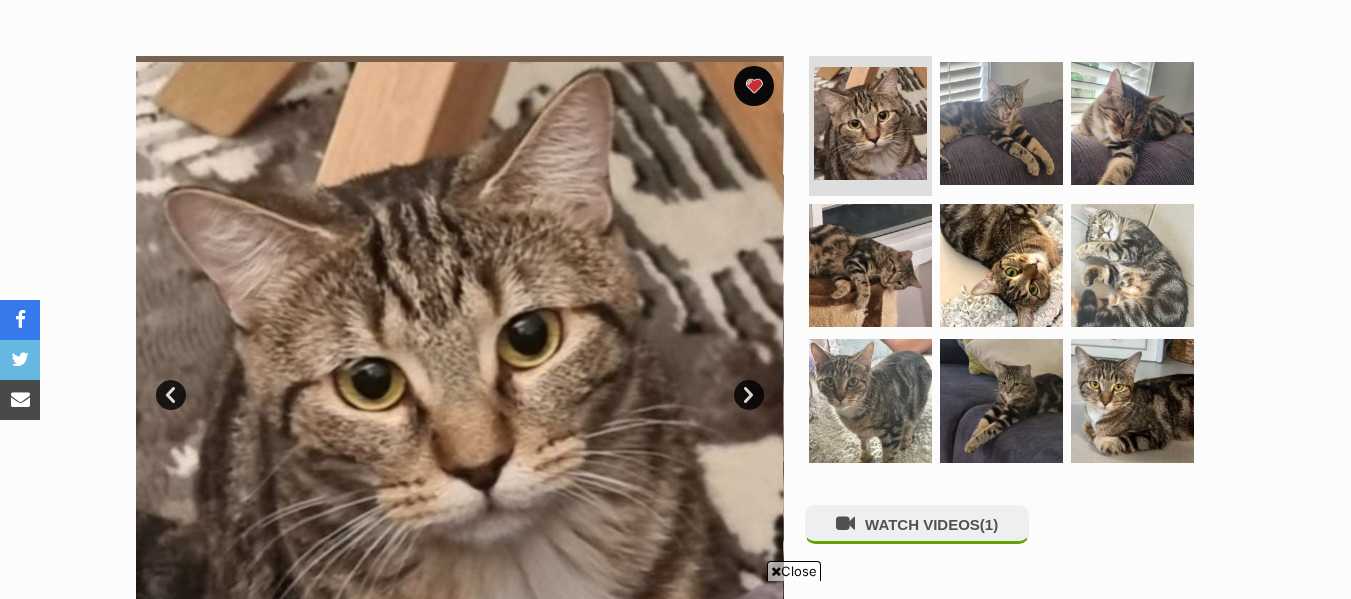click on "Next" at bounding box center [749, 395] 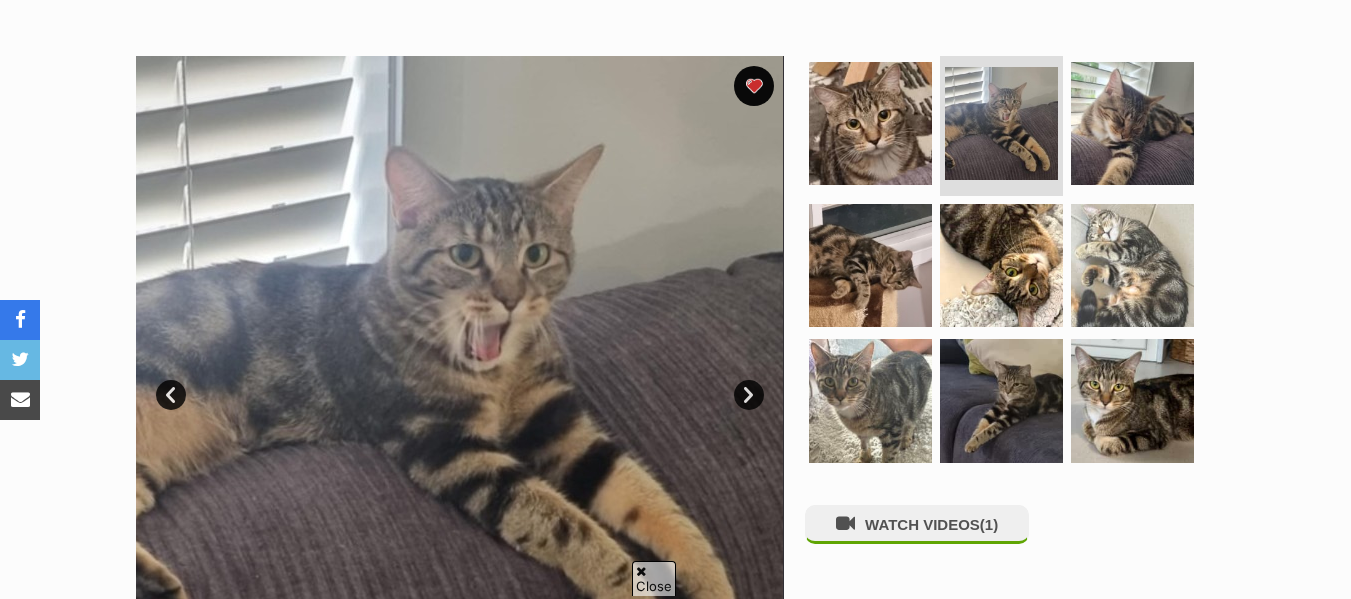 click on "Next" at bounding box center [749, 395] 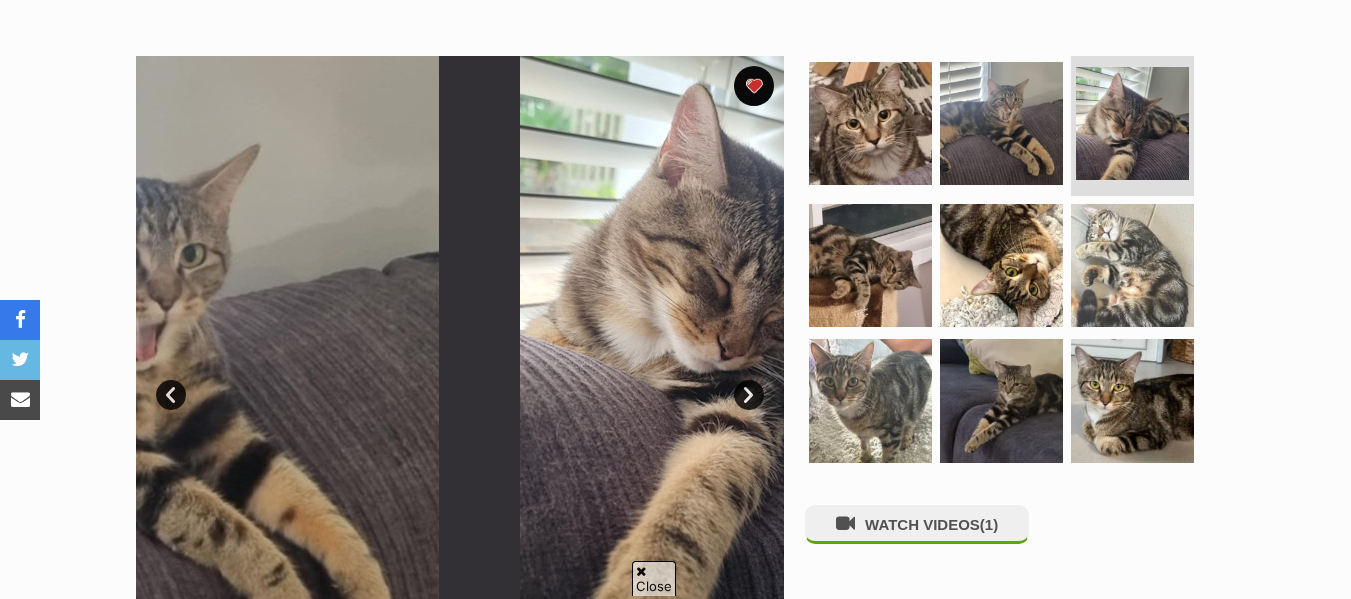 scroll, scrollTop: 0, scrollLeft: 0, axis: both 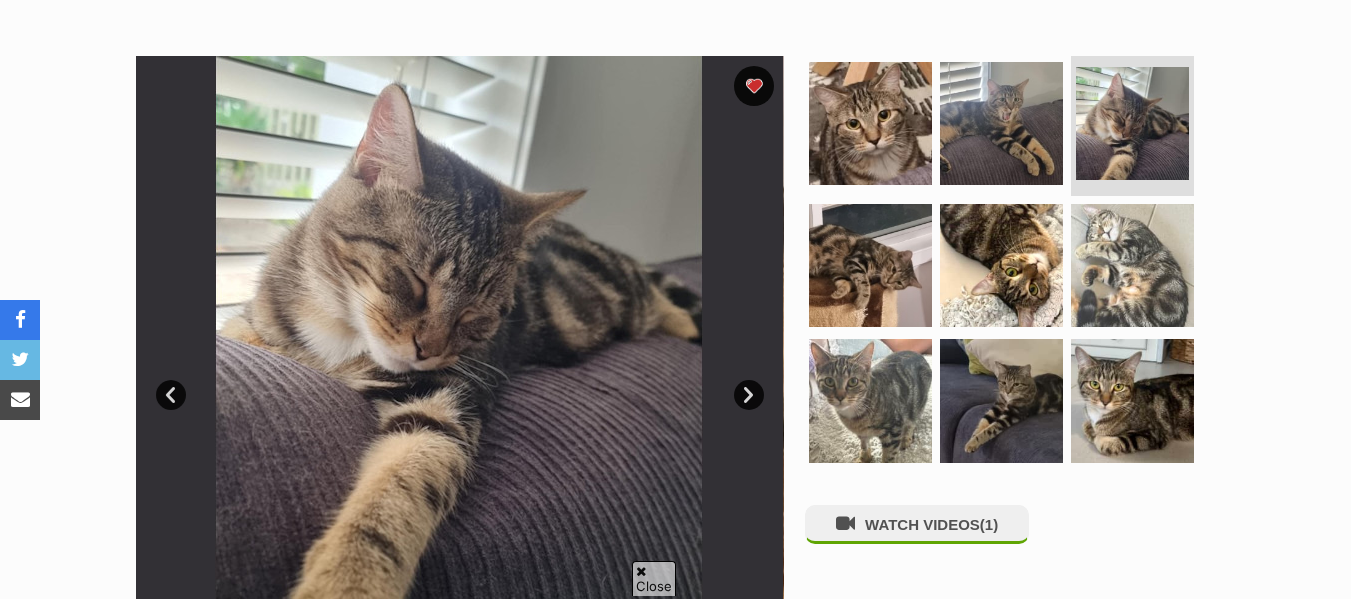 click on "Next" at bounding box center (749, 395) 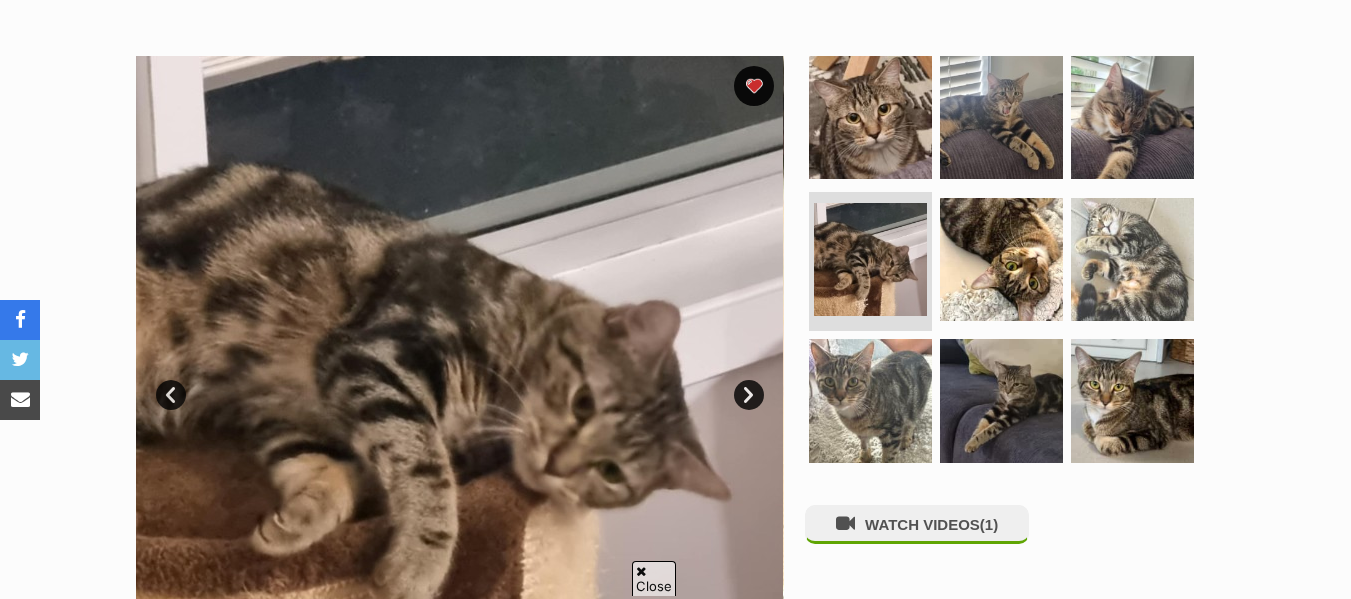 click on "Next" at bounding box center (749, 395) 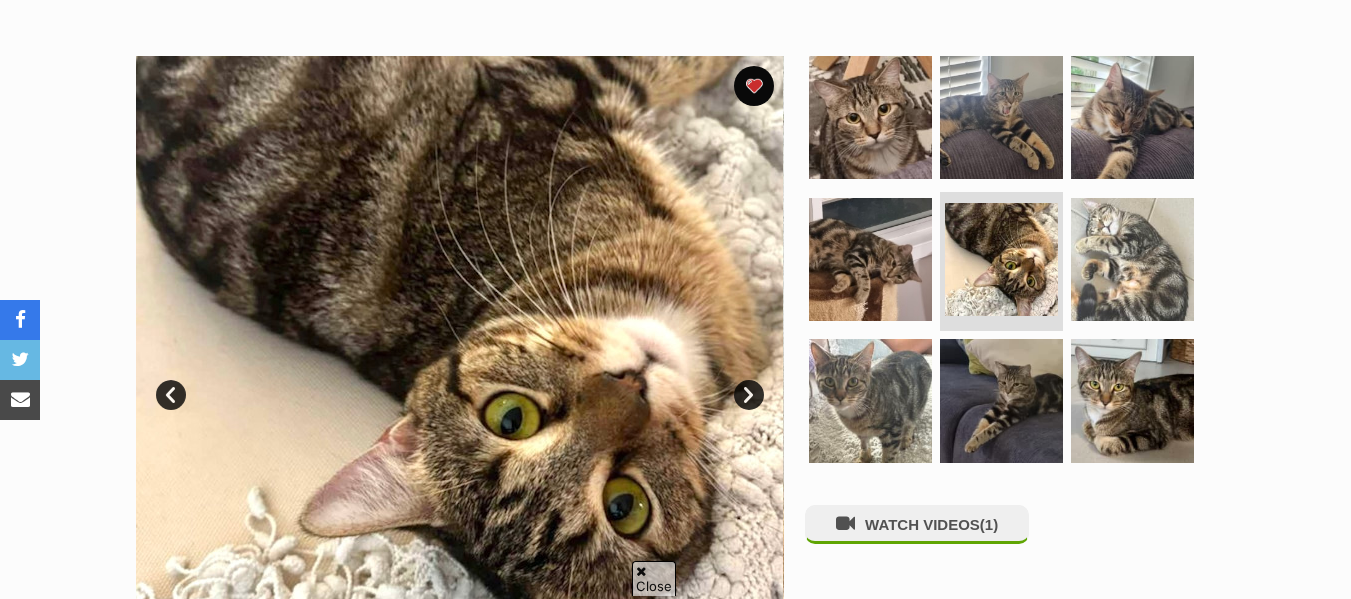 click on "Next" at bounding box center [749, 395] 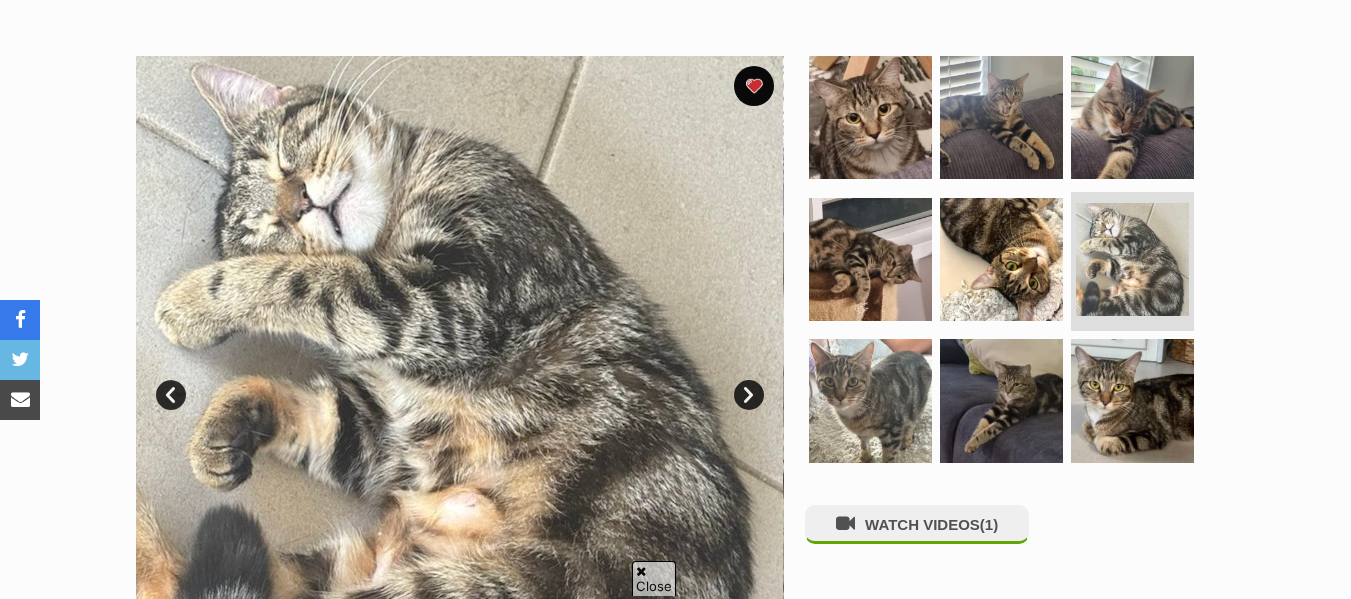 click on "Next" at bounding box center [749, 395] 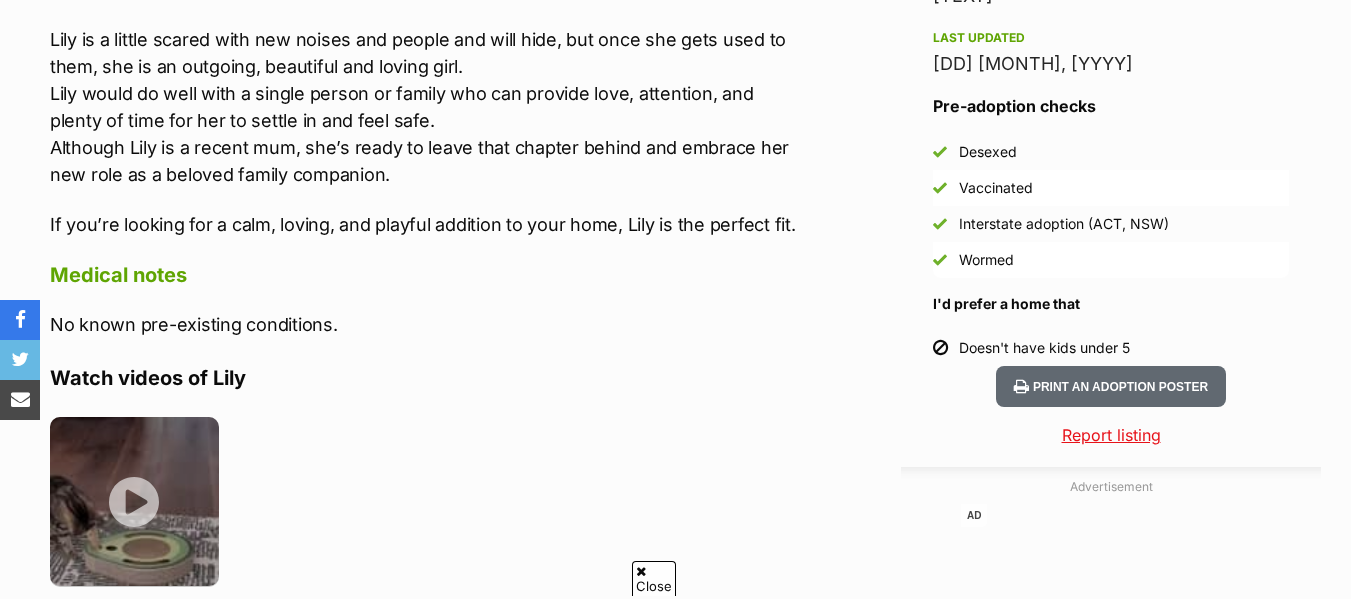 scroll, scrollTop: 1143, scrollLeft: 0, axis: vertical 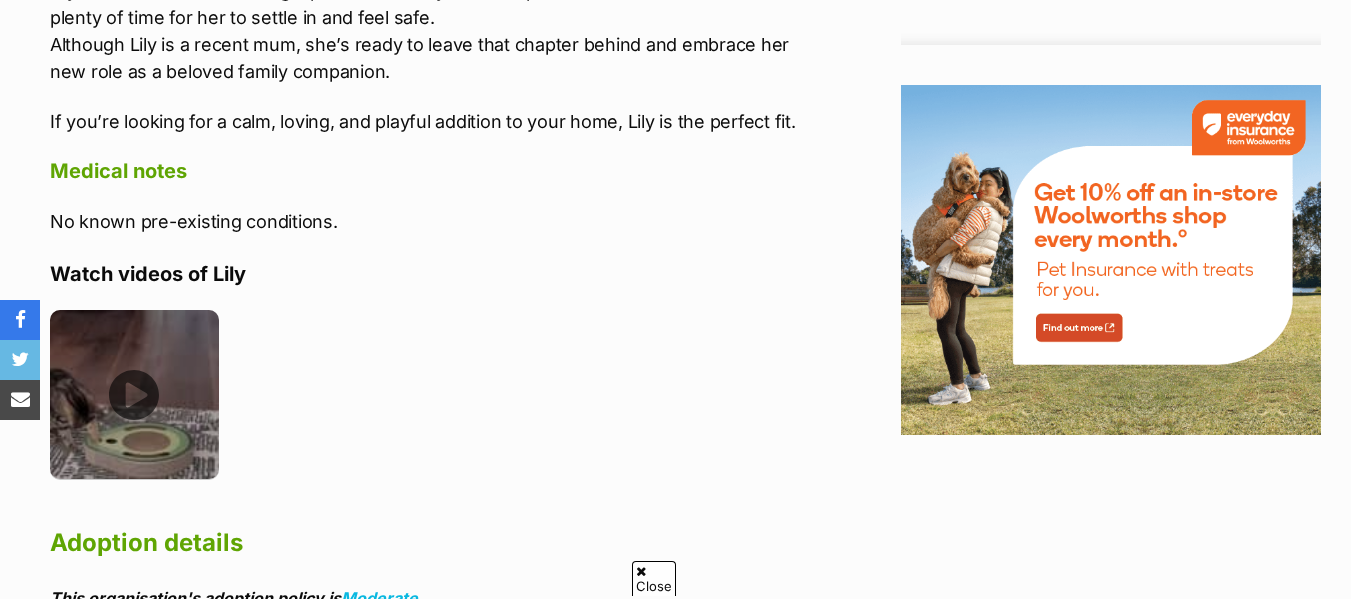 click at bounding box center (134, 394) 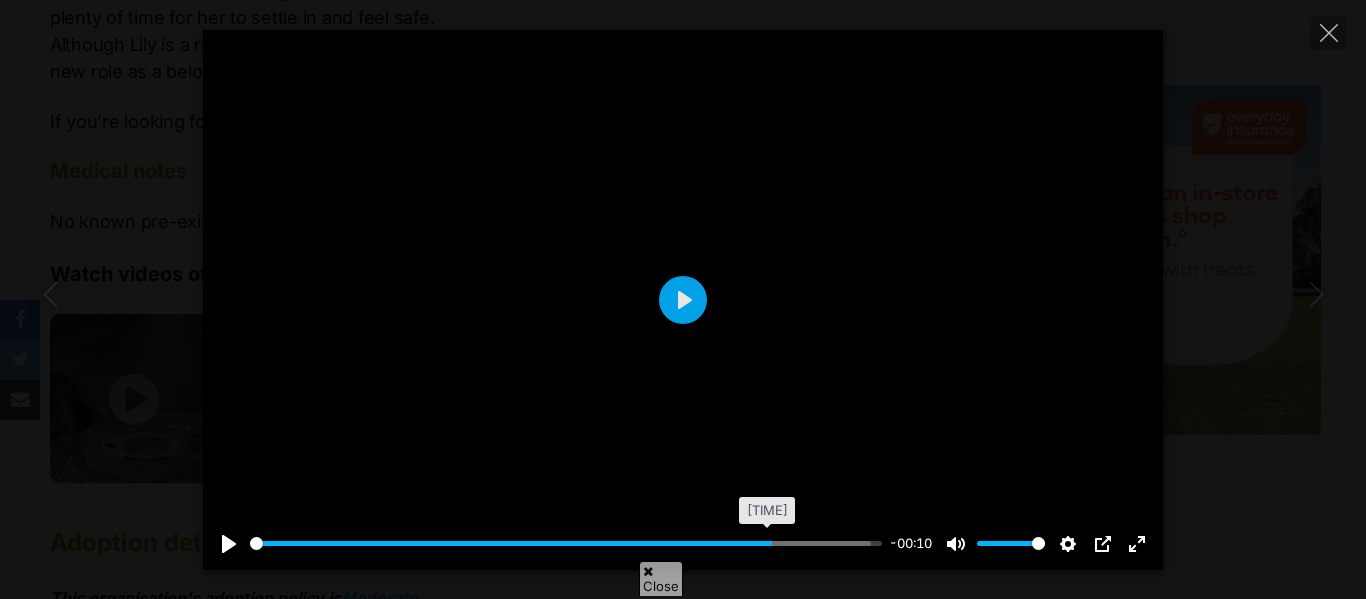 click at bounding box center [566, 543] 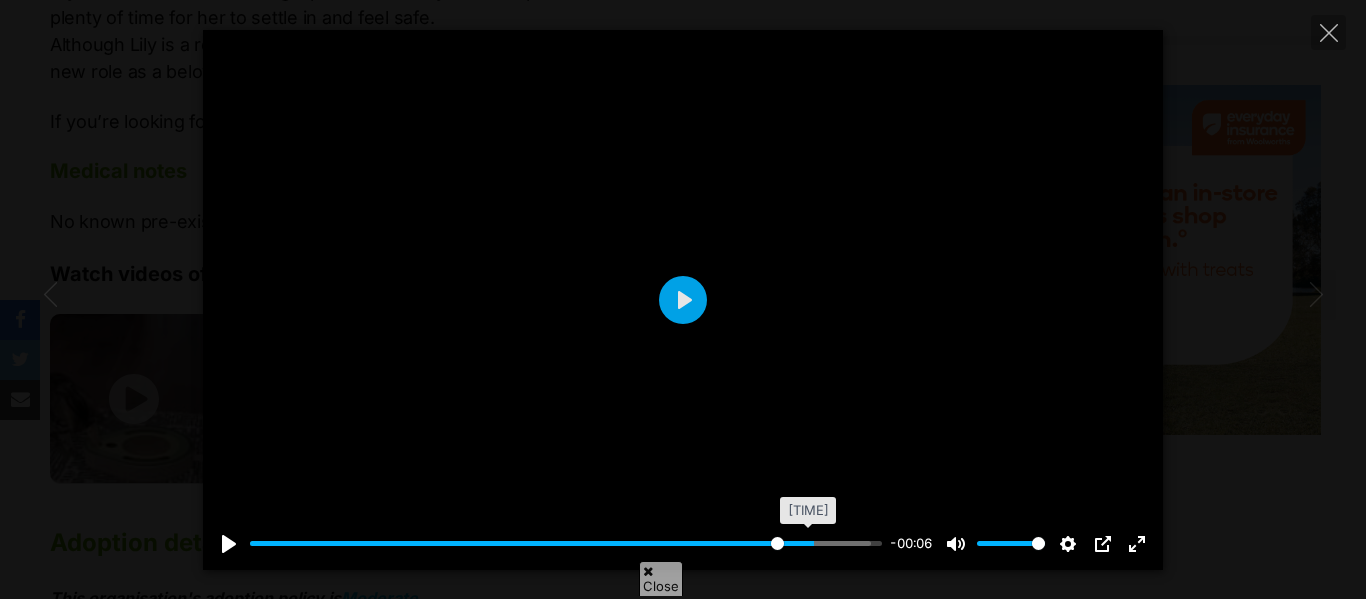 click at bounding box center (566, 543) 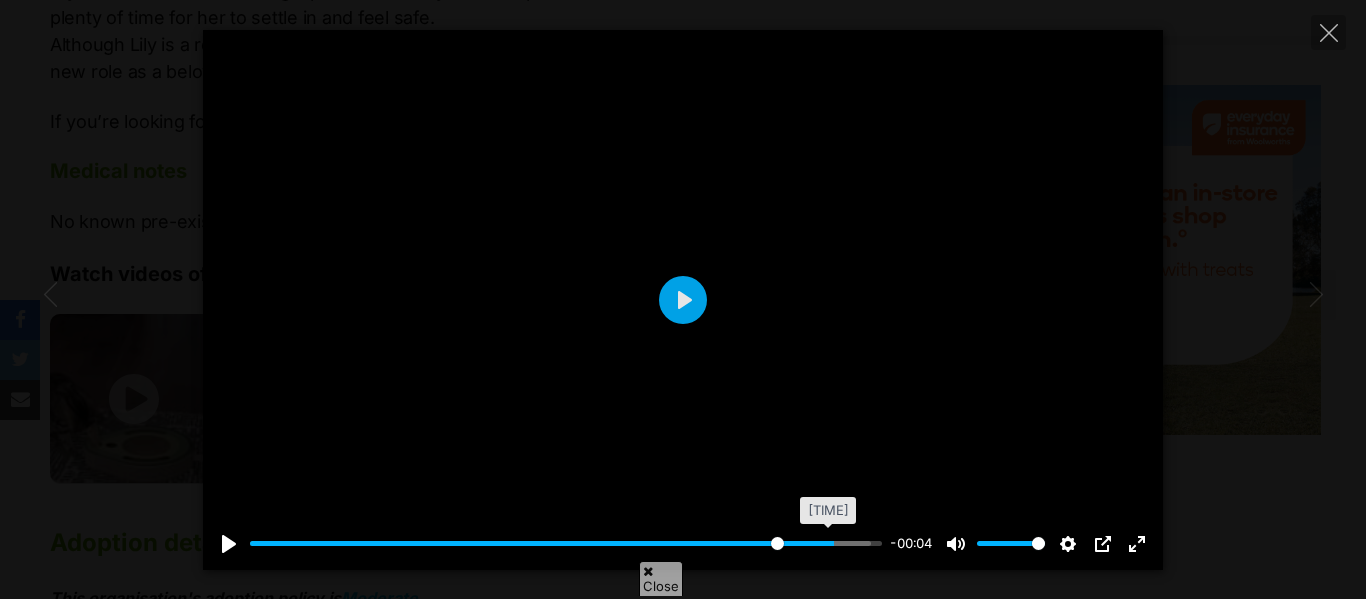 click at bounding box center (566, 543) 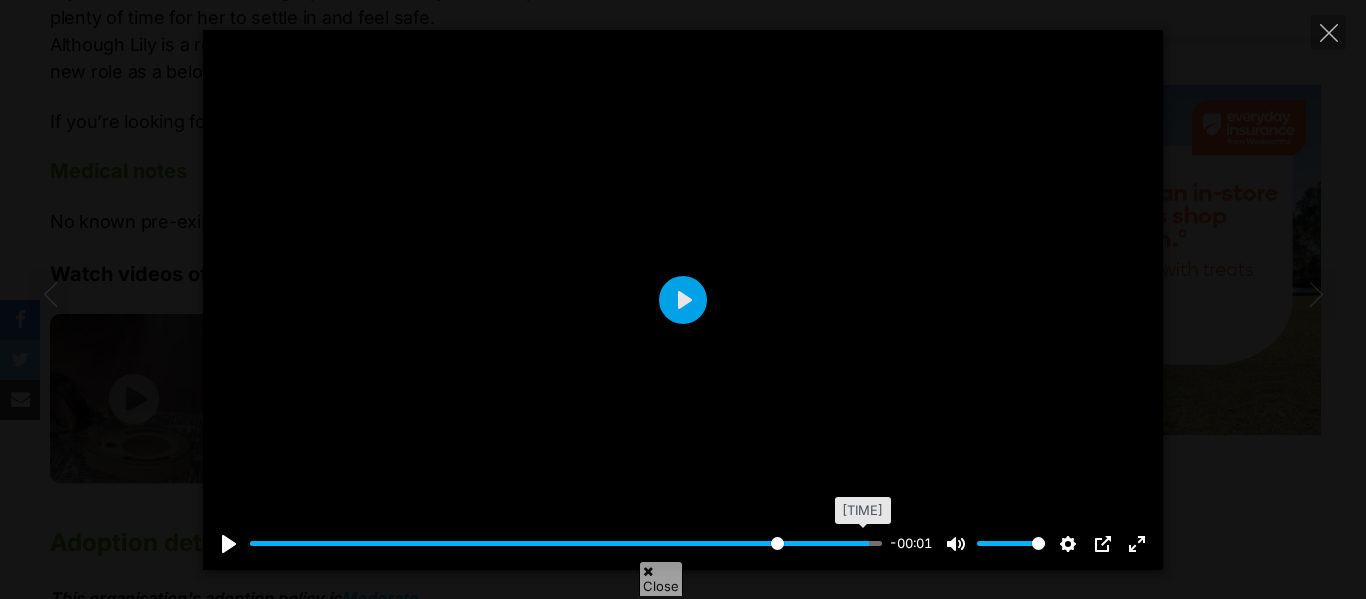 click at bounding box center (566, 543) 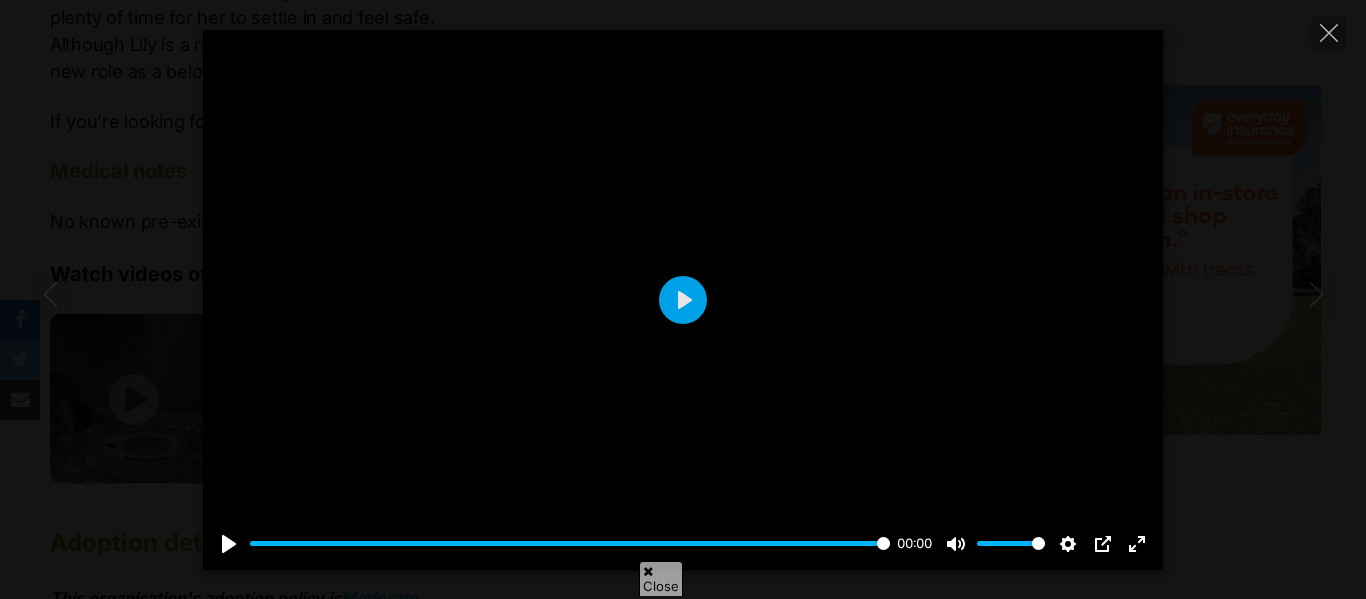 click at bounding box center [683, 300] 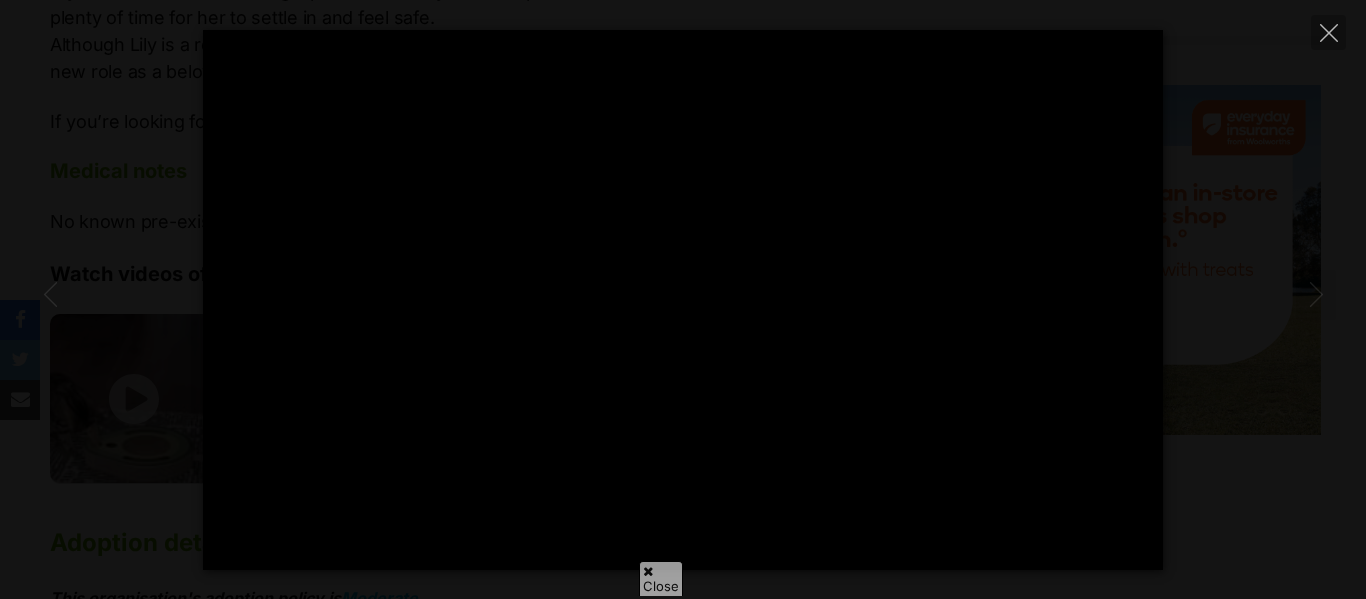 click on "Pause Play % buffered [TIME] -[TIME] Unmute Mute Disable captions Enable captions Settings Captions Disabled Quality undefined Speed Normal Captions Go back to previous menu Quality Go back to previous menu Speed Go back to previous menu 0.5× 0.75× Normal 1.25× 1.5× 1.75× 2× 4× PIP Exit fullscreen Enter fullscreen Play" at bounding box center (683, 300) 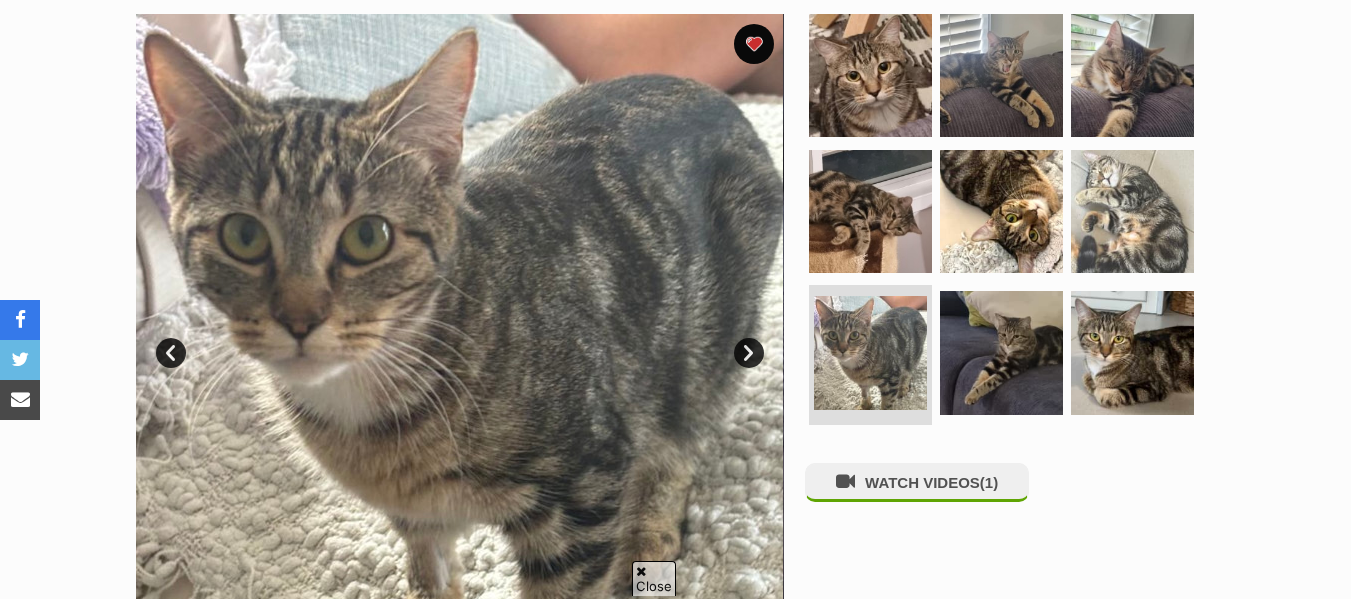 scroll, scrollTop: 400, scrollLeft: 0, axis: vertical 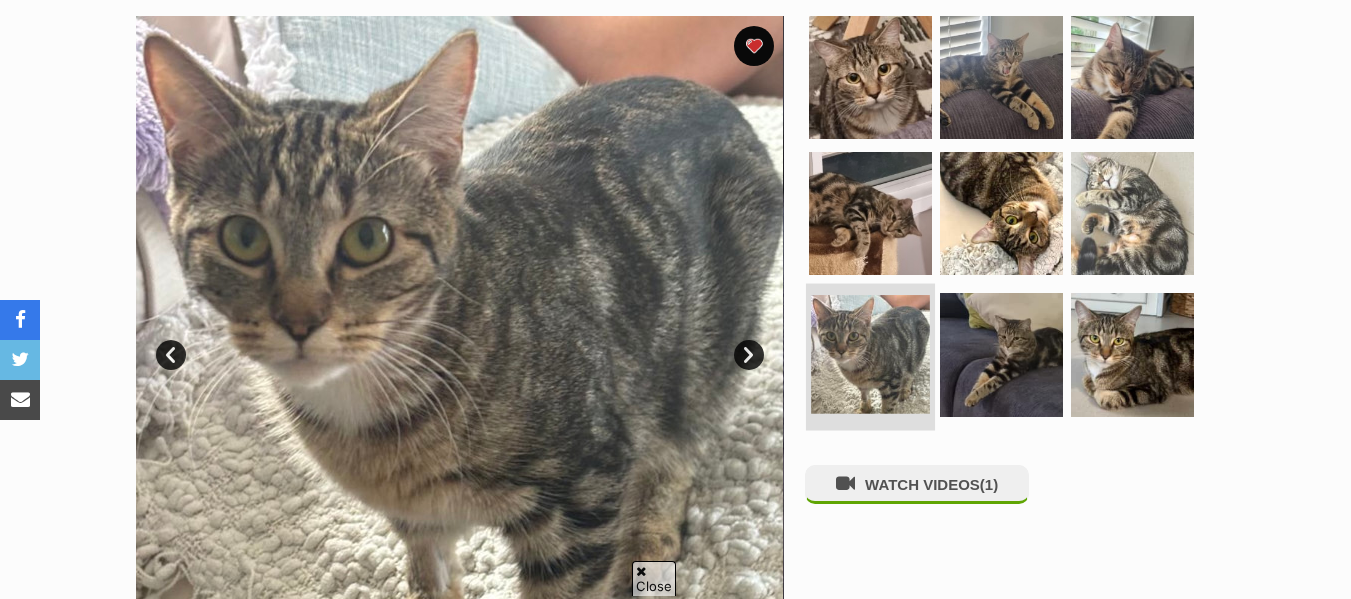 click at bounding box center (870, 354) 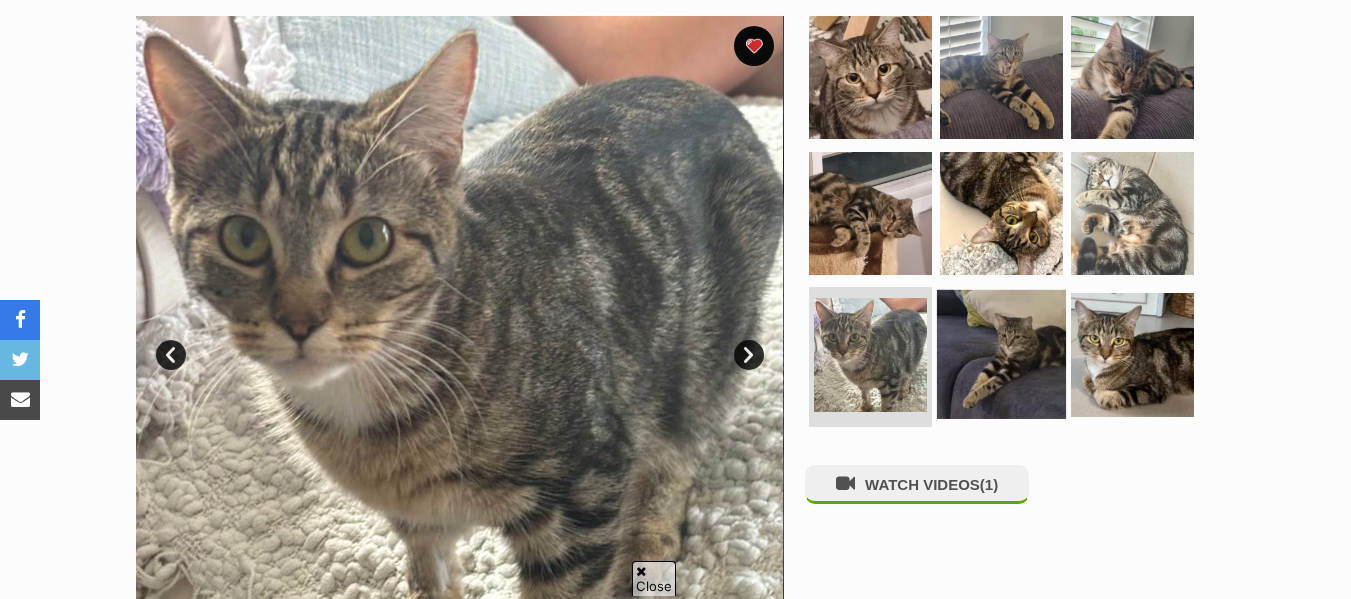 click at bounding box center (1001, 354) 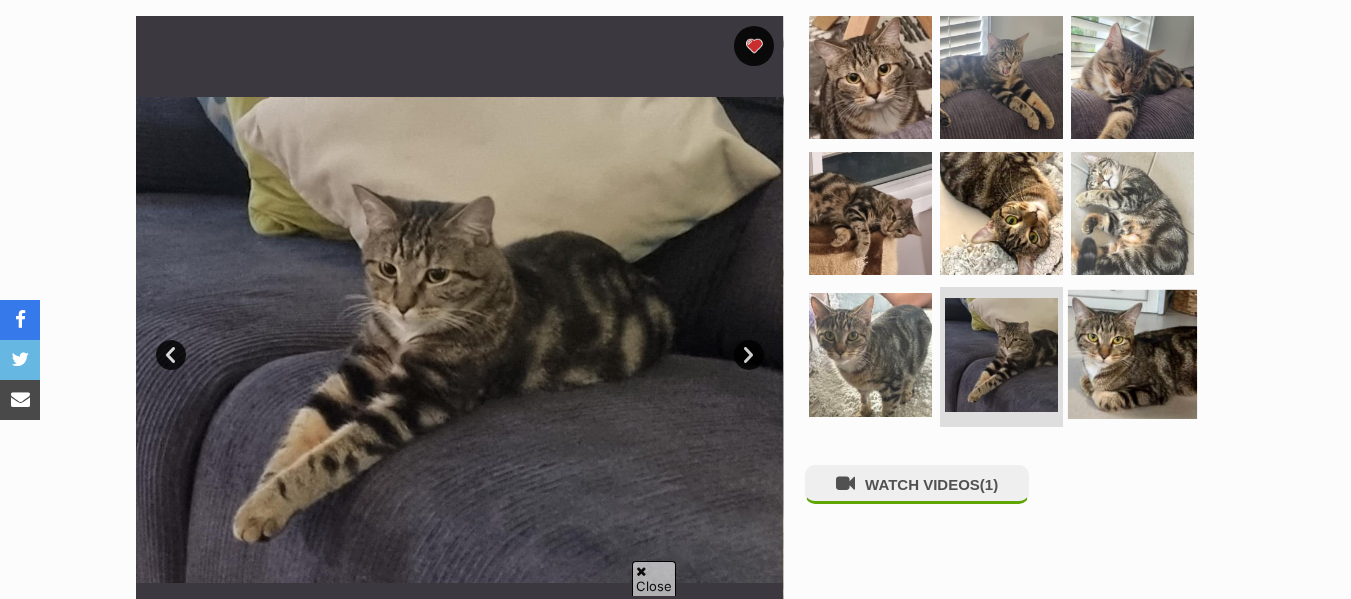 click at bounding box center (1132, 354) 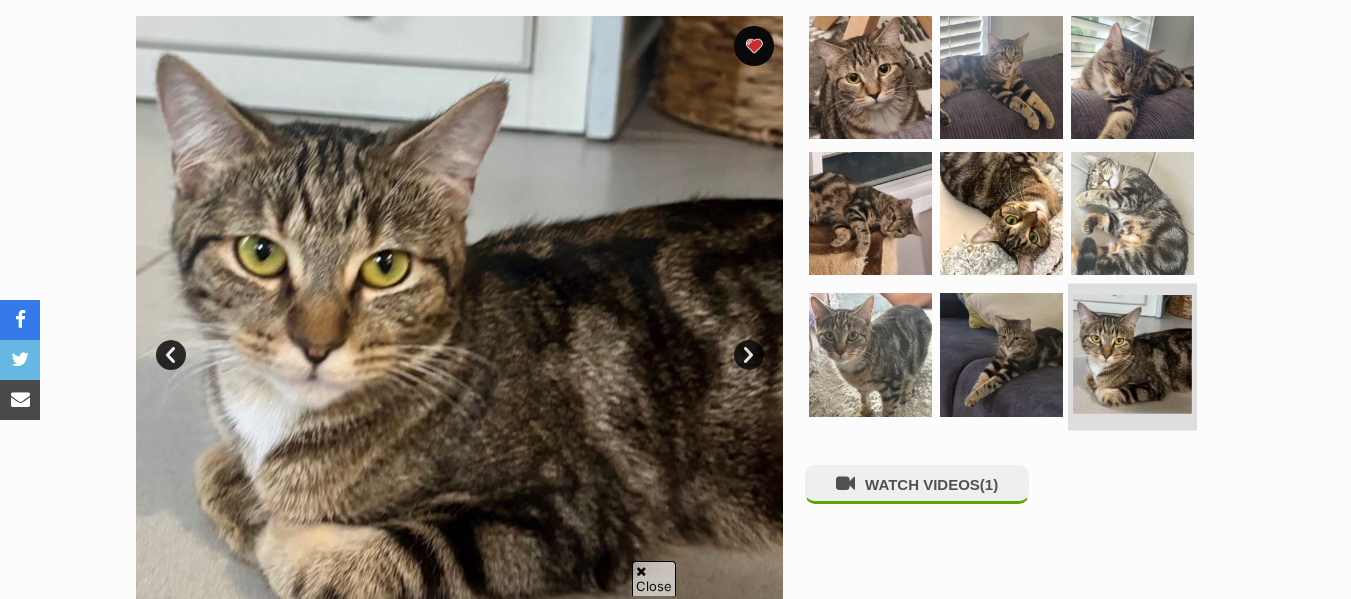 click at bounding box center [1132, 354] 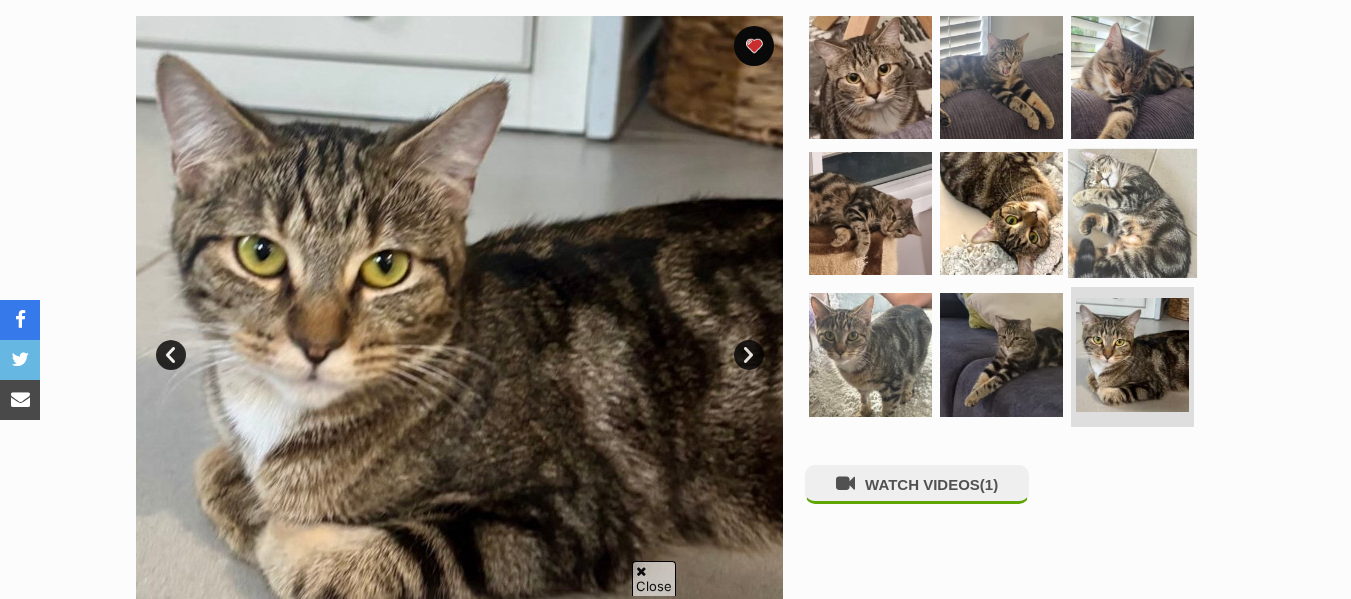 click at bounding box center [1132, 212] 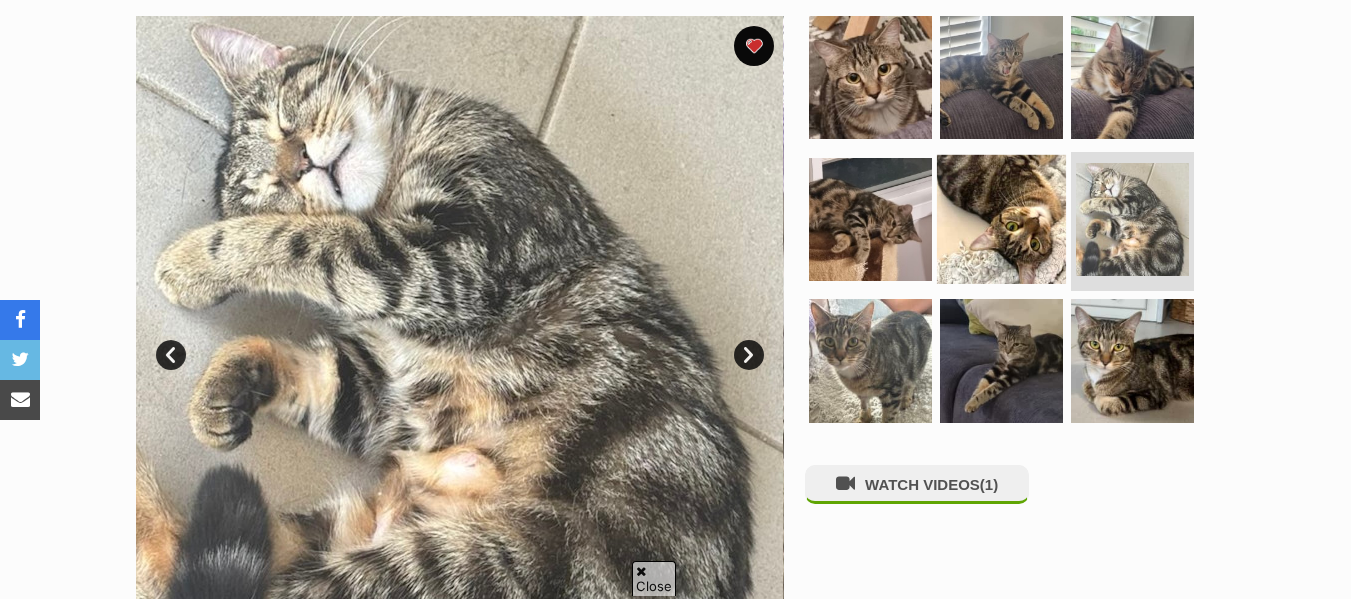 click at bounding box center [1001, 218] 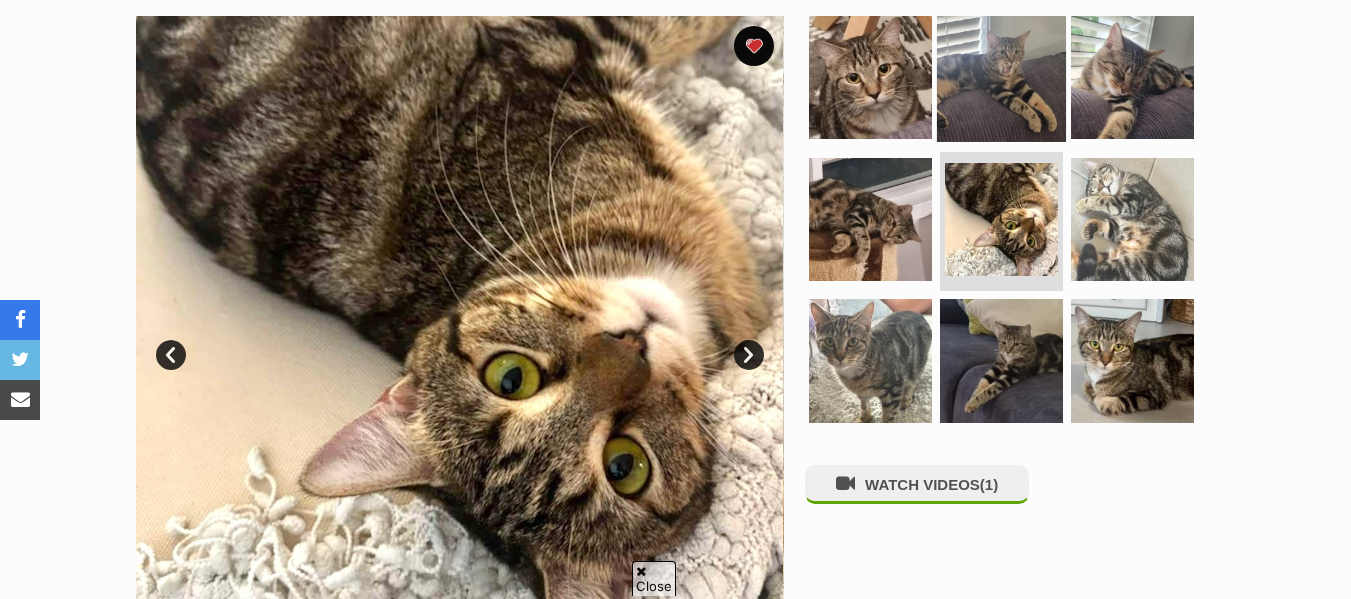 click at bounding box center (1001, 77) 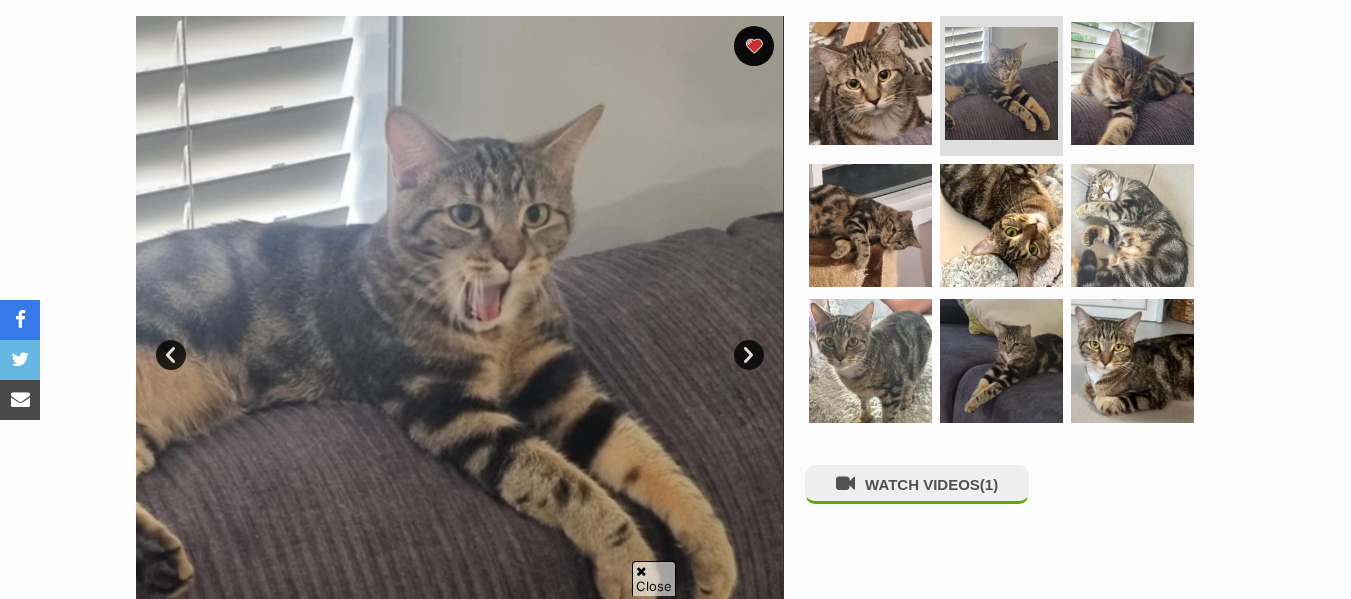 click on "Available
2
of 9 images
2
of 9 images
2
of 9 images
2
of 9 images
2
of 9 images
2
of 9 images
2
of 9 images
2
of 9 images
2
of 9 images
Next Prev 1 2 3 4 5 6 7 8 9
WATCH VIDEOS
(1)" at bounding box center (676, 325) 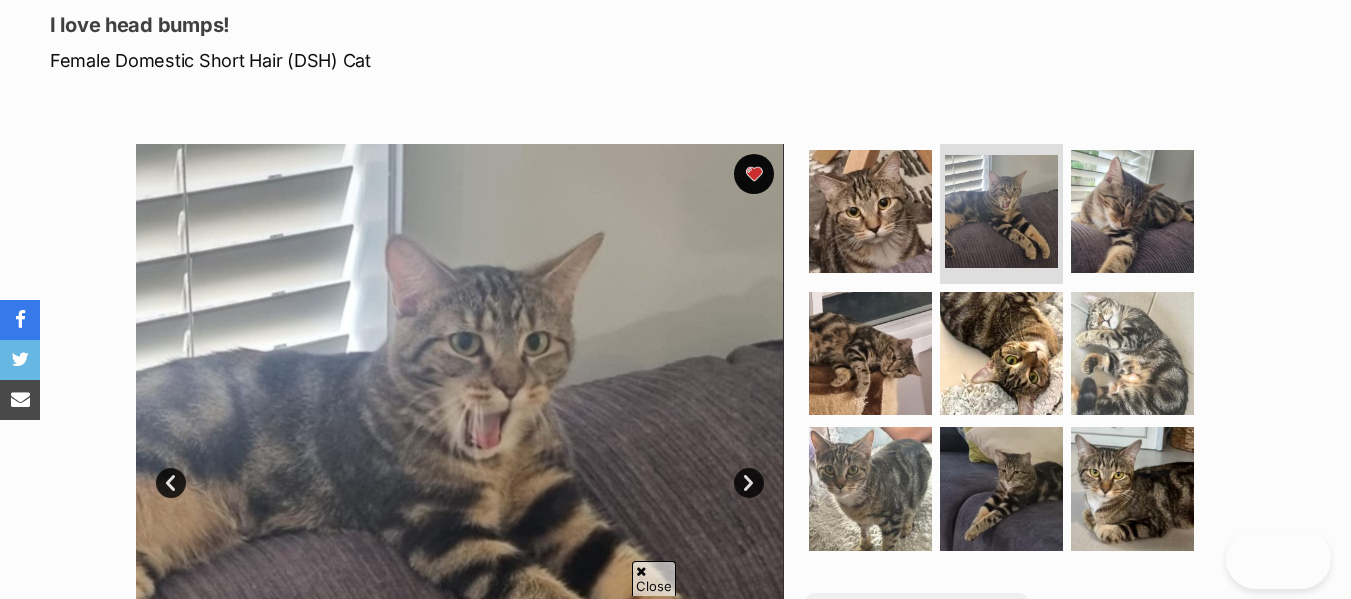 scroll, scrollTop: 440, scrollLeft: 0, axis: vertical 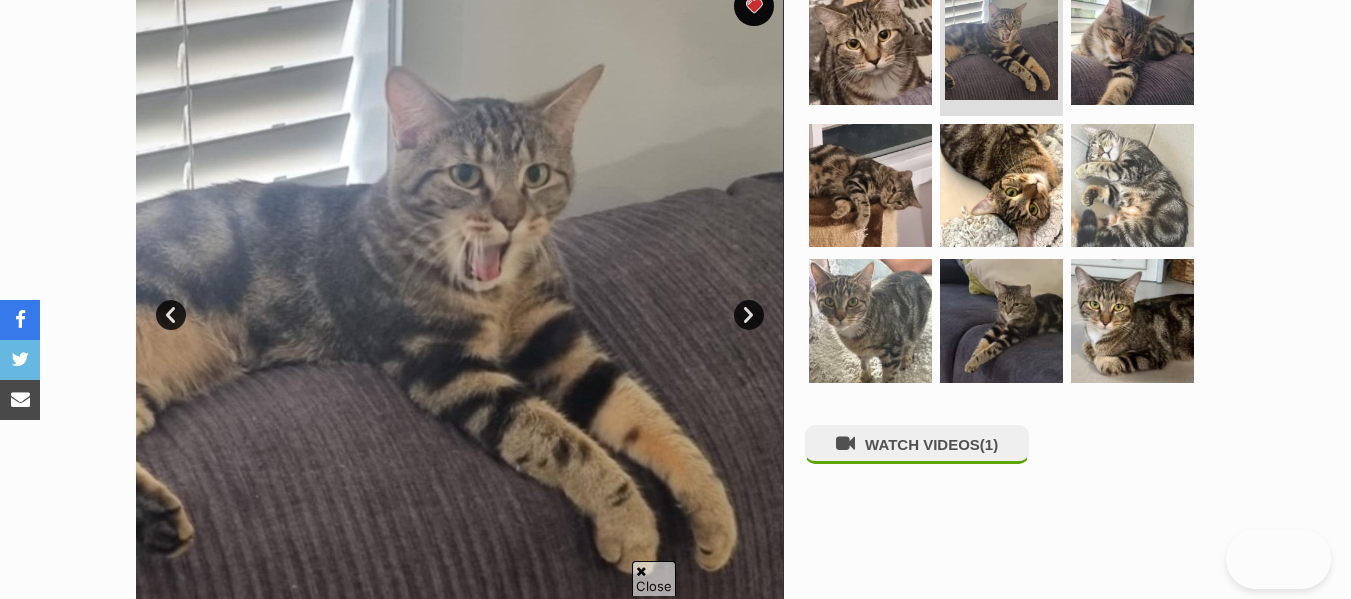 drag, startPoint x: 1258, startPoint y: 330, endPoint x: 1208, endPoint y: 328, distance: 50.039986 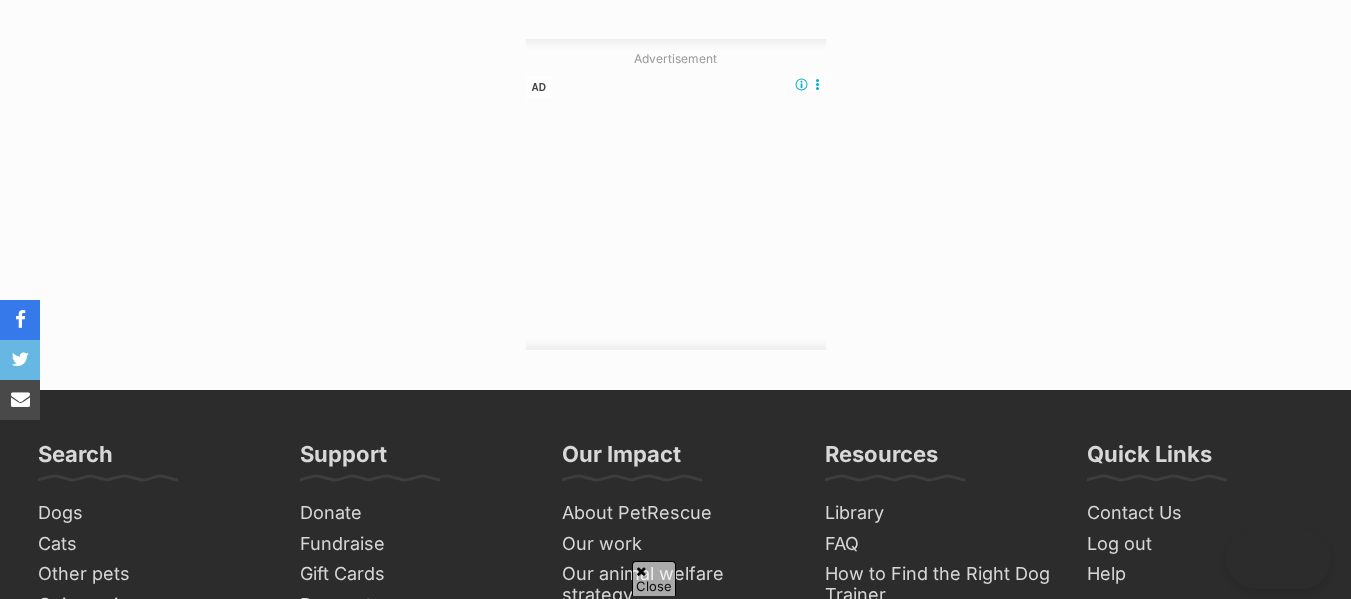 scroll, scrollTop: 3800, scrollLeft: 0, axis: vertical 